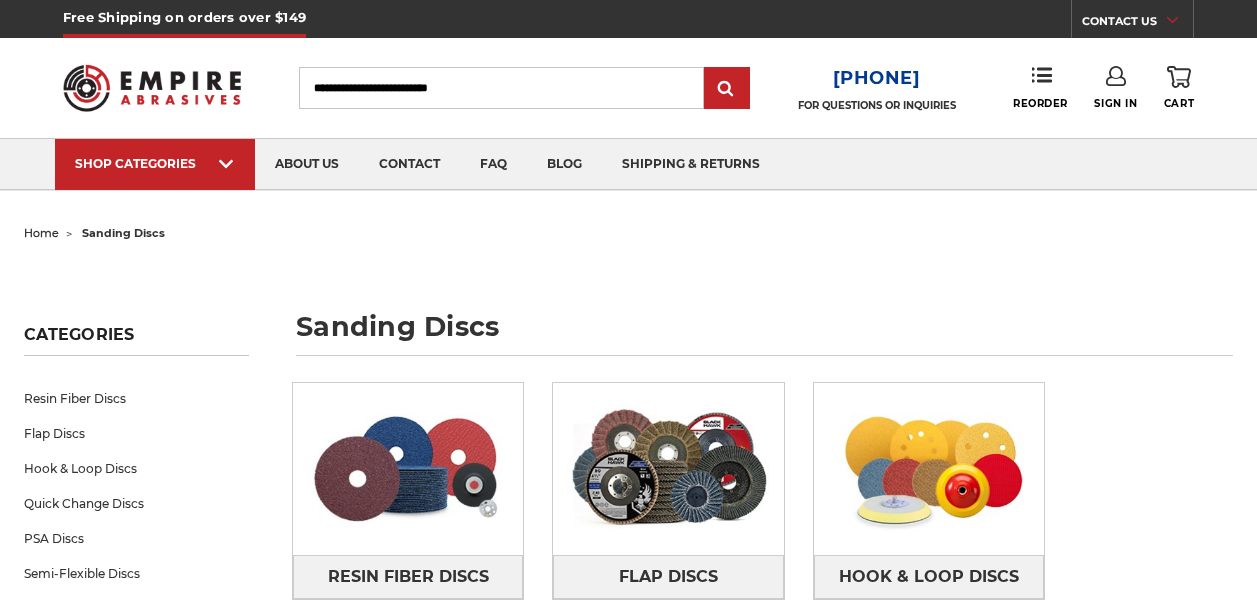 scroll, scrollTop: 0, scrollLeft: 0, axis: both 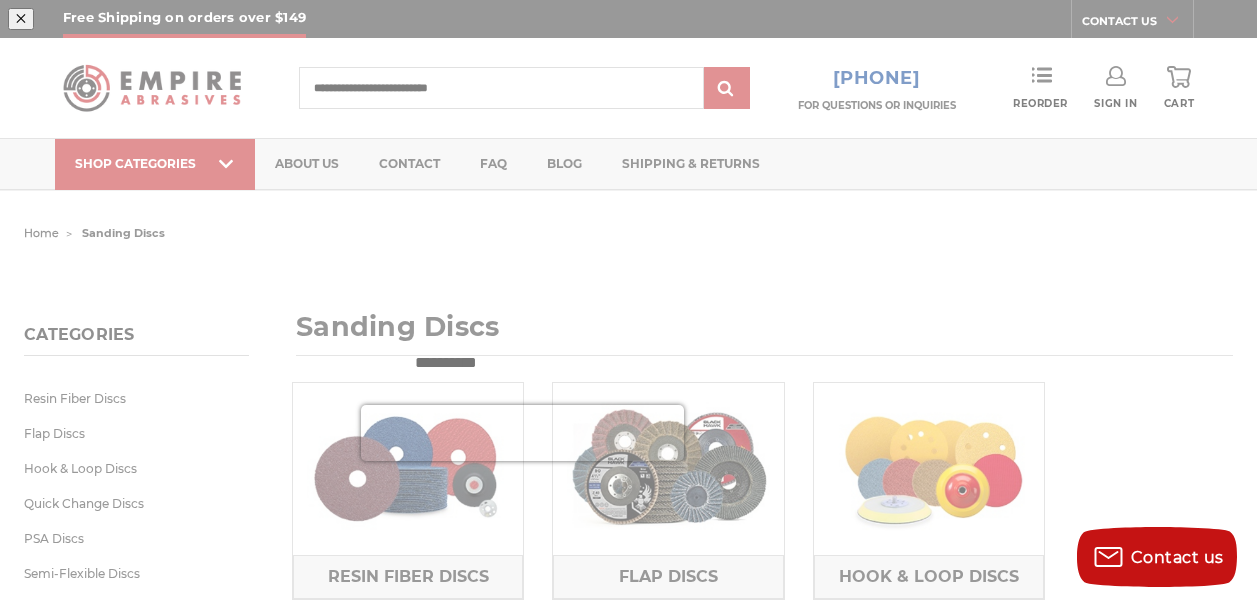 click at bounding box center [895, 140] 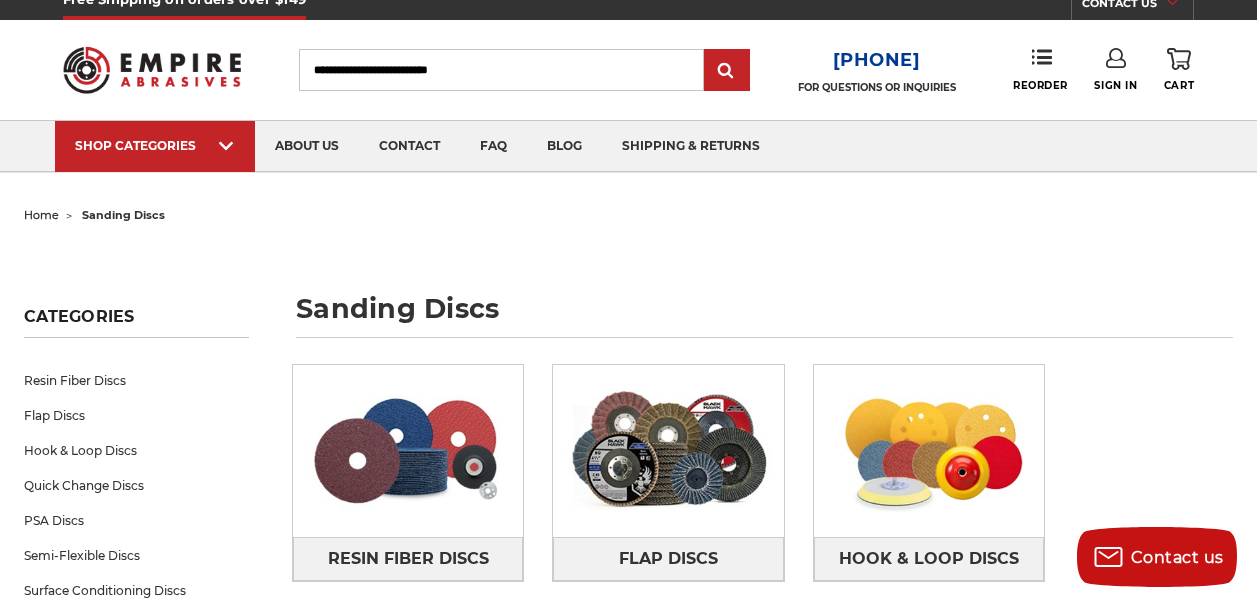 scroll, scrollTop: 0, scrollLeft: 0, axis: both 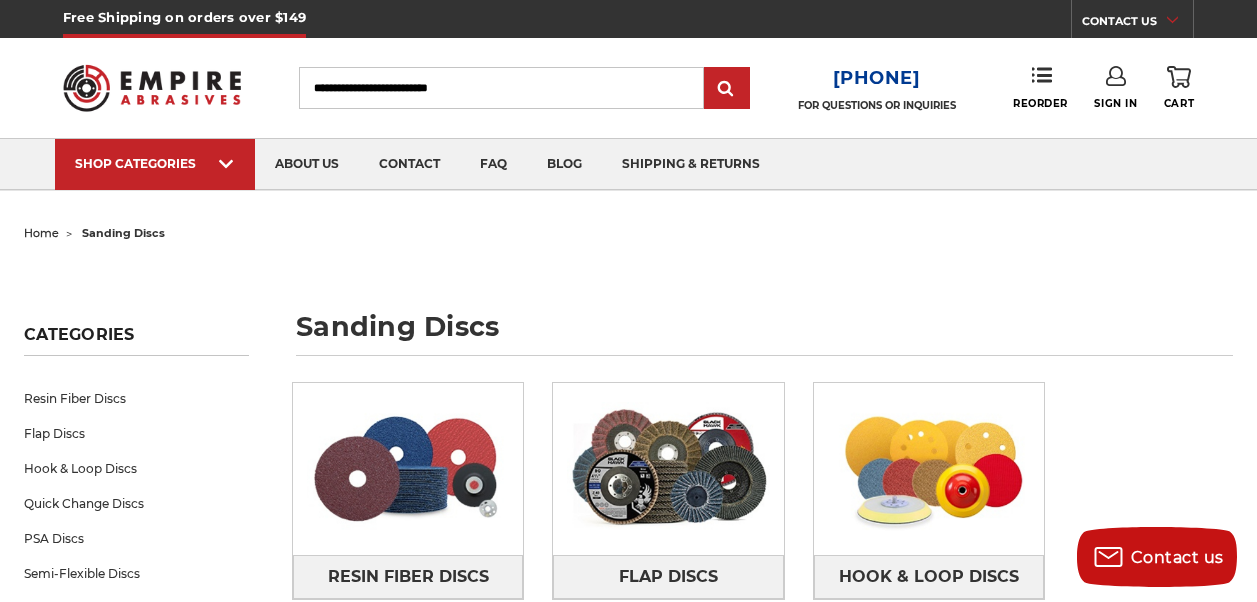 click 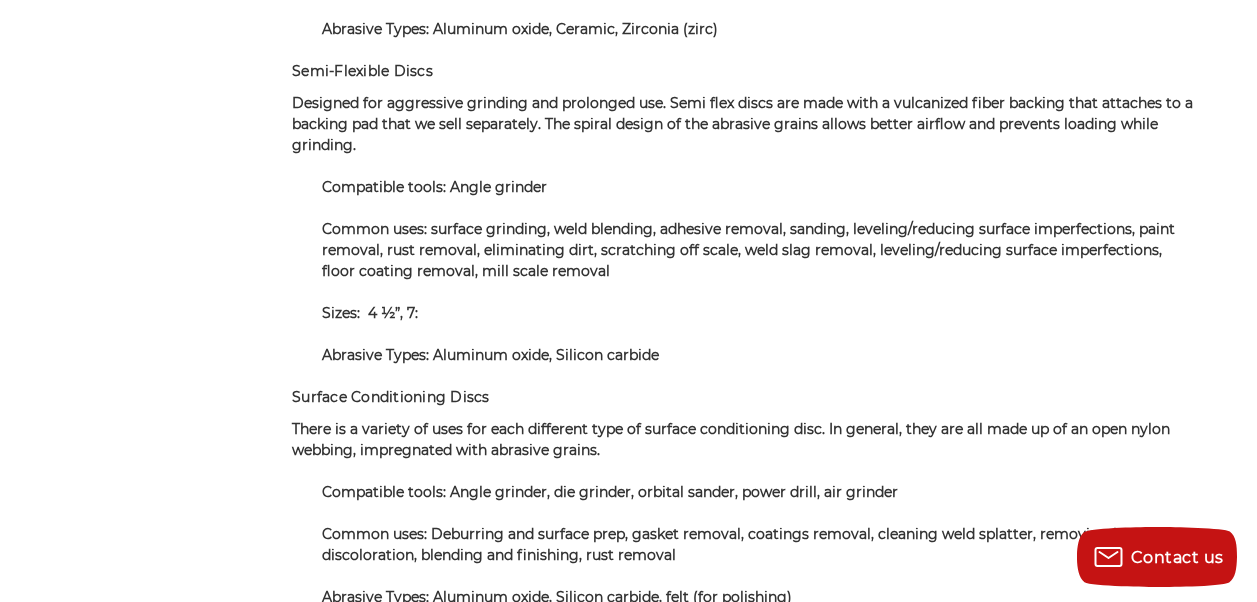 scroll, scrollTop: 8484, scrollLeft: 0, axis: vertical 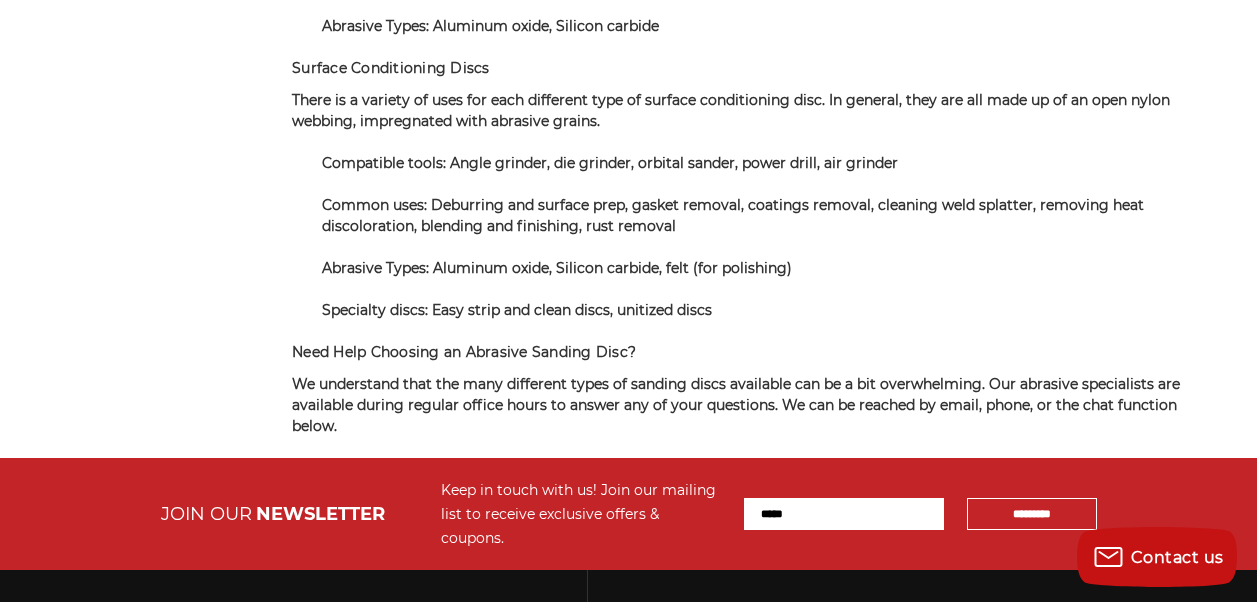 click on "About Us" at bounding box center [82, 786] 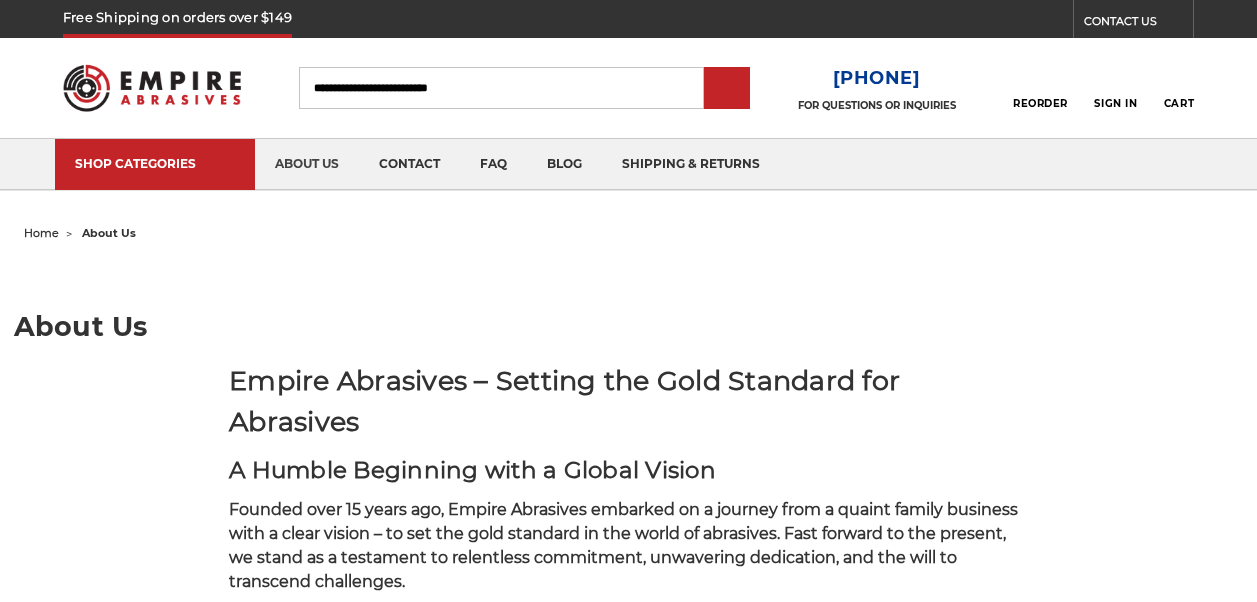 scroll, scrollTop: 0, scrollLeft: 0, axis: both 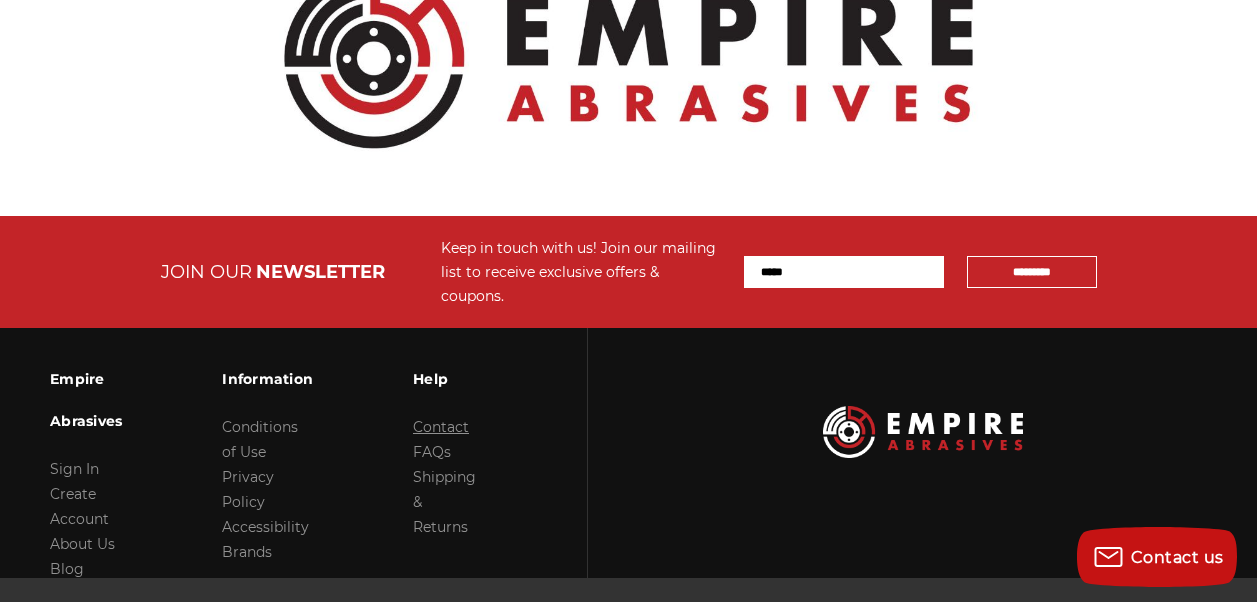 click on "Contact" at bounding box center (441, 427) 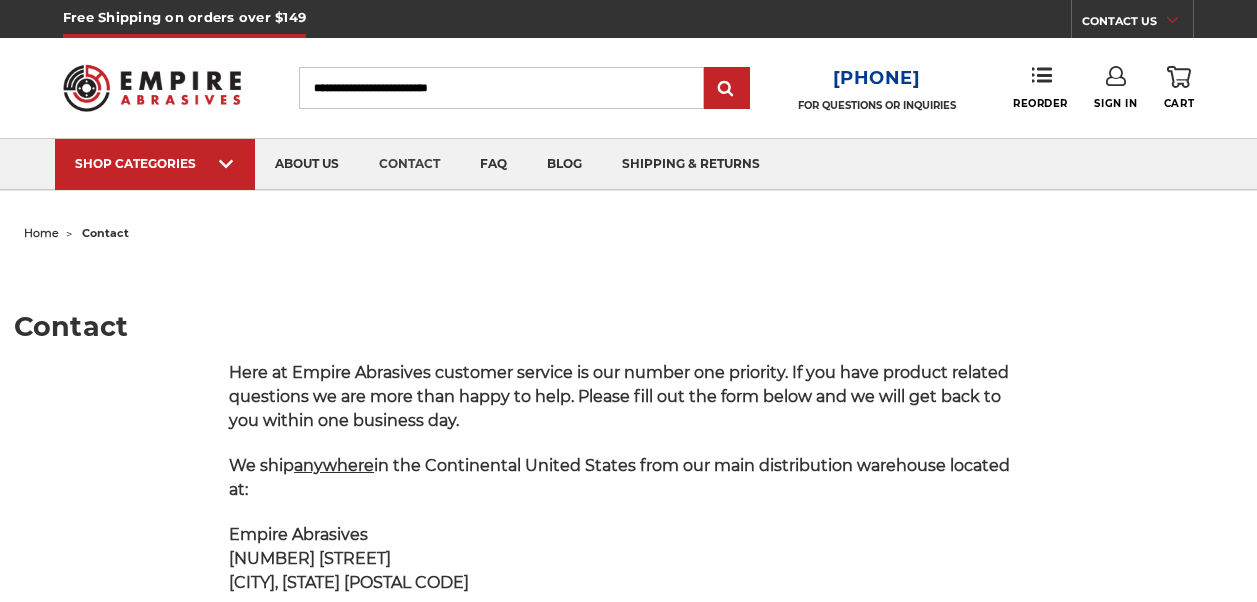 scroll, scrollTop: 0, scrollLeft: 0, axis: both 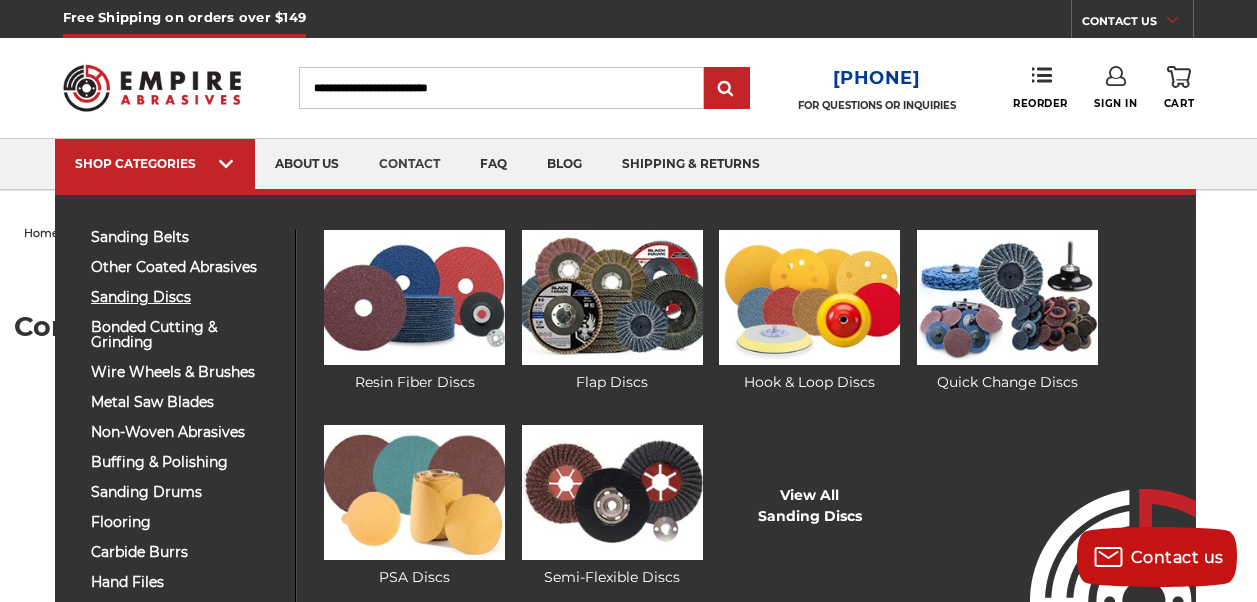 click on "sanding discs" at bounding box center [185, 297] 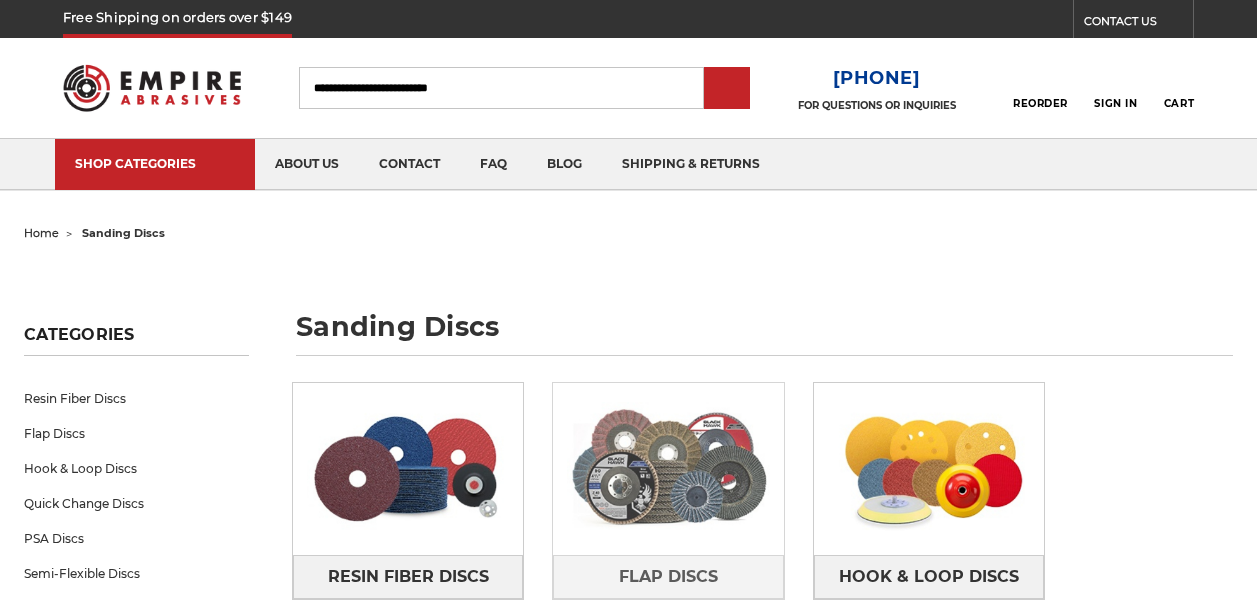 scroll, scrollTop: 0, scrollLeft: 0, axis: both 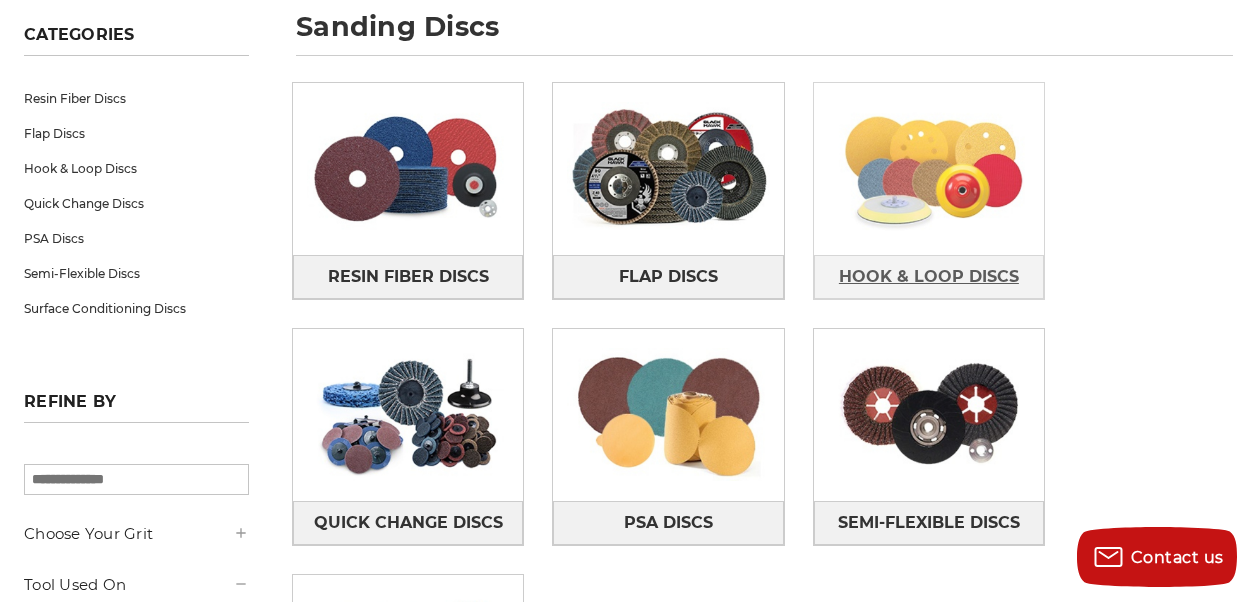 click on "Hook & Loop Discs" at bounding box center [929, 277] 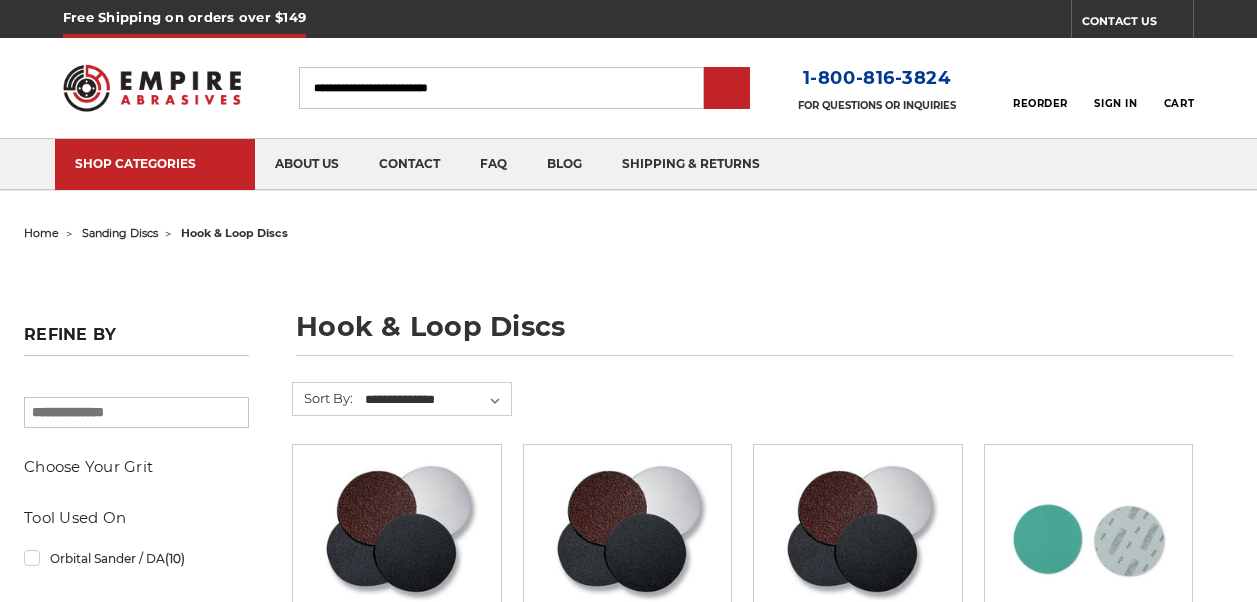 scroll, scrollTop: 0, scrollLeft: 0, axis: both 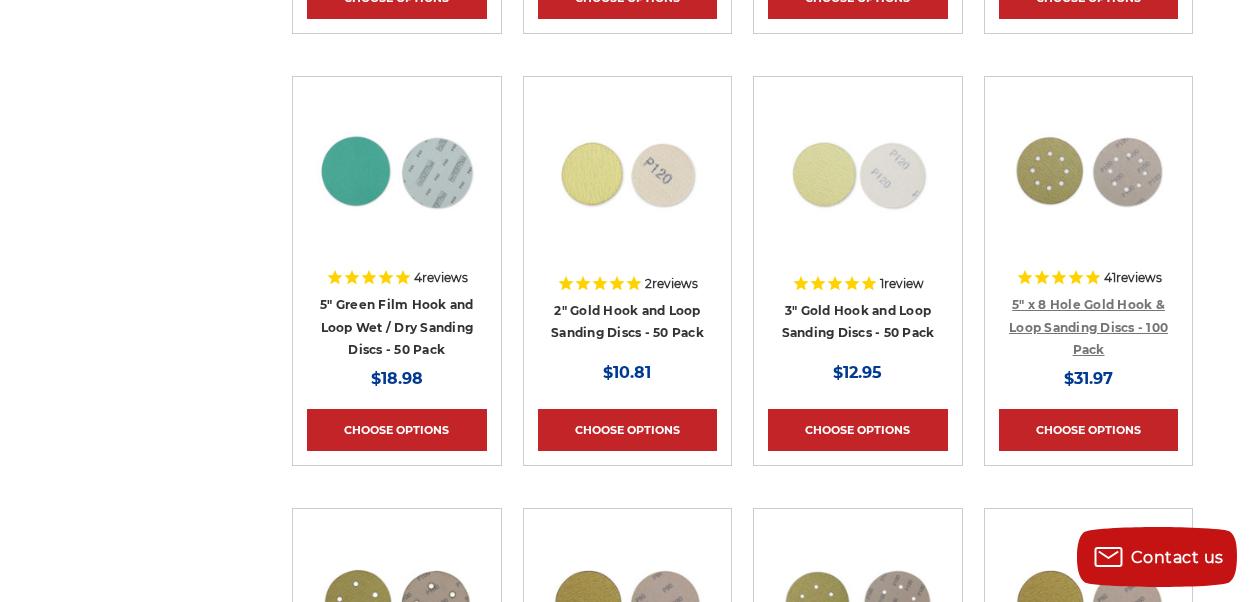 click on "5" x 8 Hole Gold Hook & Loop Sanding Discs - 100 Pack" at bounding box center [1088, 327] 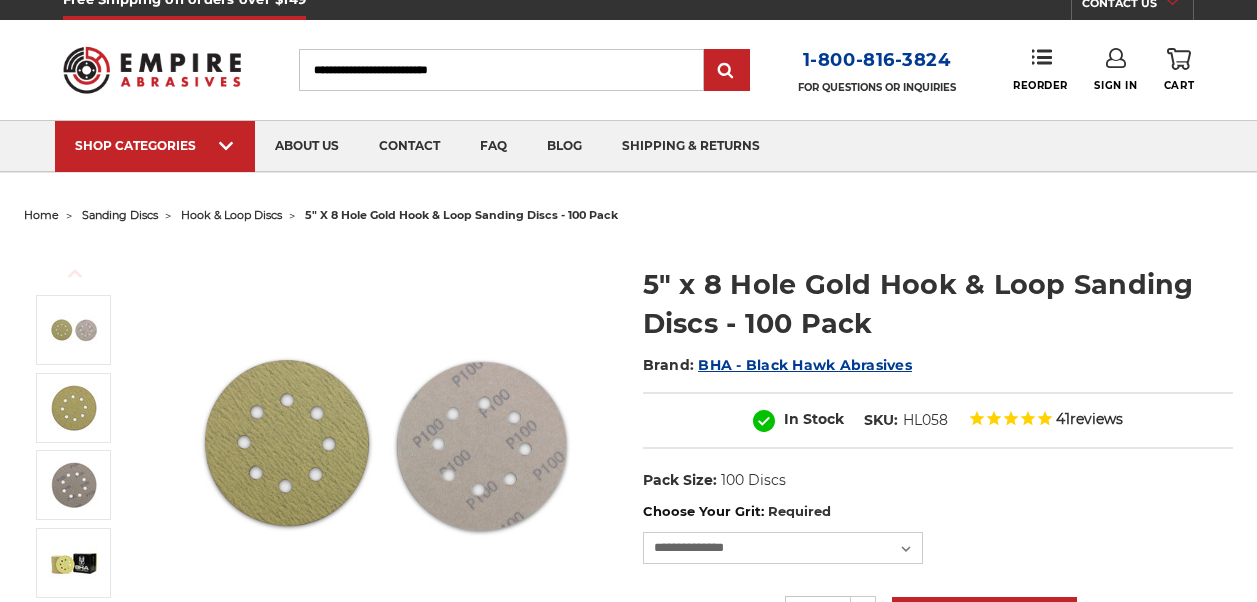 scroll, scrollTop: 286, scrollLeft: 0, axis: vertical 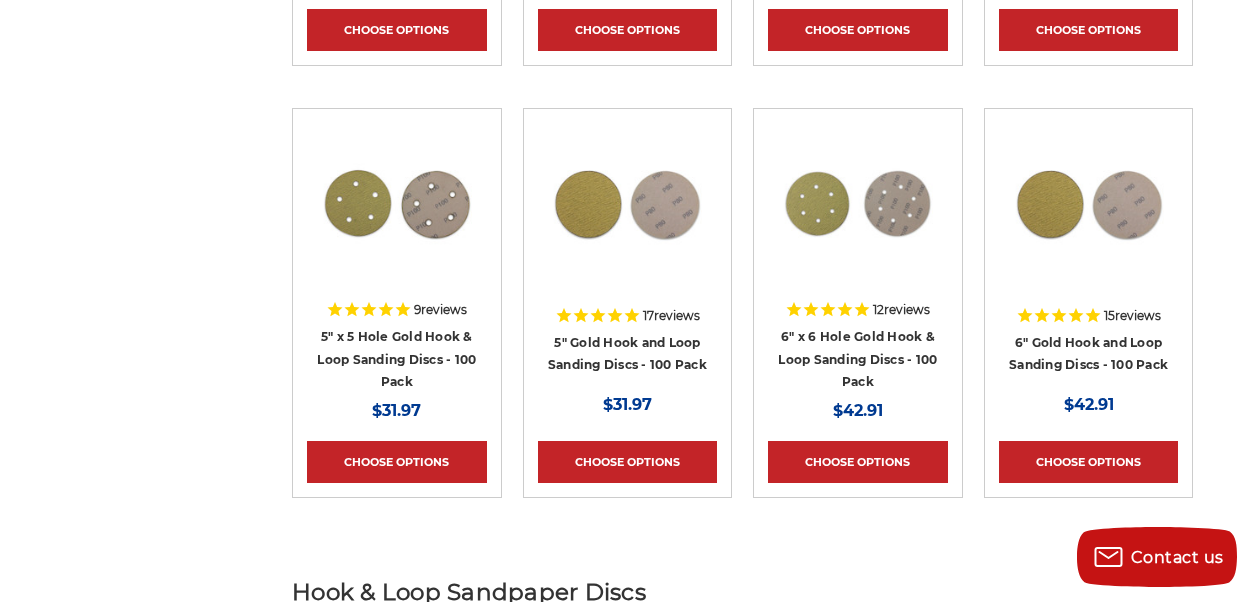 click on "5" Gold Hook and Loop Sanding Discs - 100 Pack" at bounding box center [628, 359] 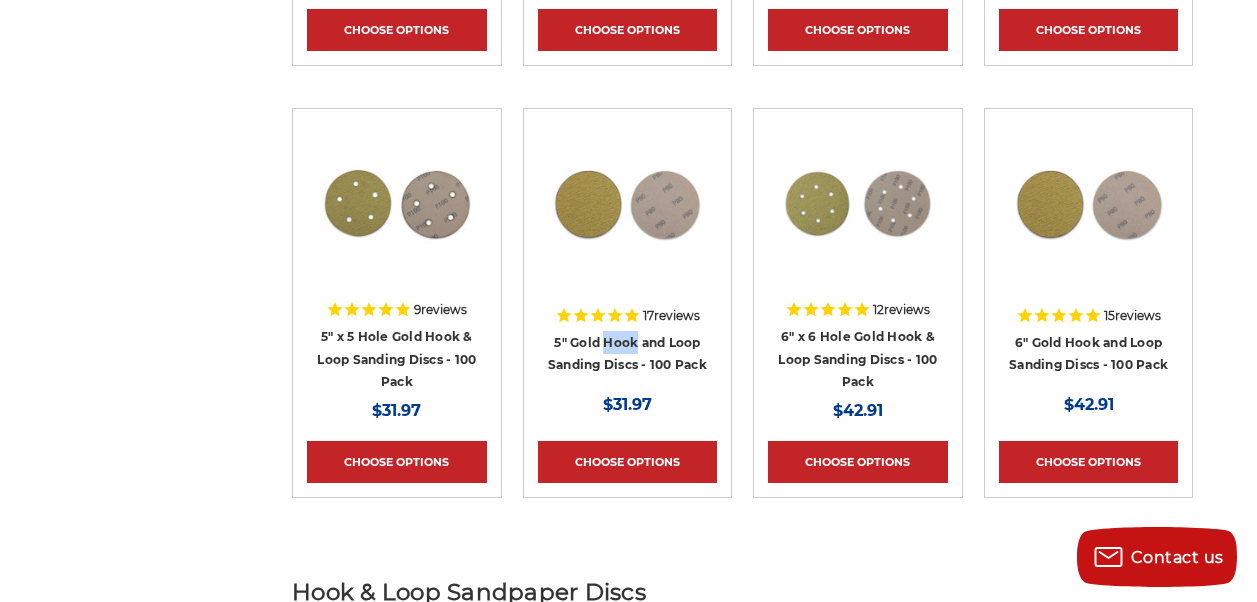 click on "5" Gold Hook and Loop Sanding Discs - 100 Pack" at bounding box center [628, 359] 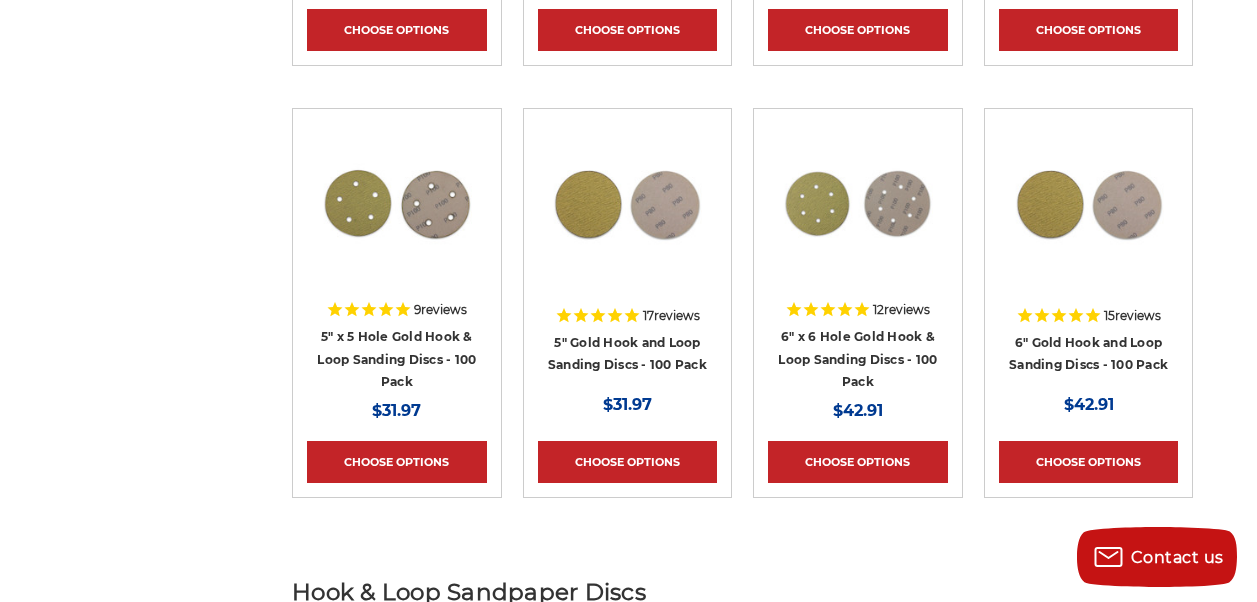 drag, startPoint x: 640, startPoint y: 331, endPoint x: 692, endPoint y: 397, distance: 84.0238 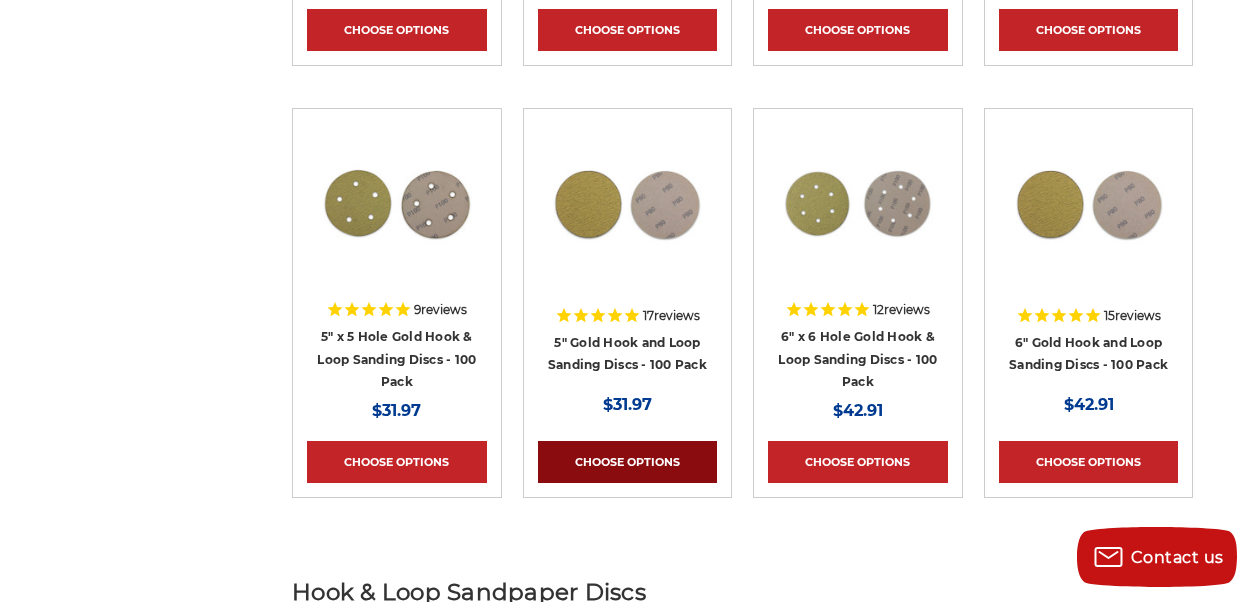 click on "Choose Options" at bounding box center [628, 462] 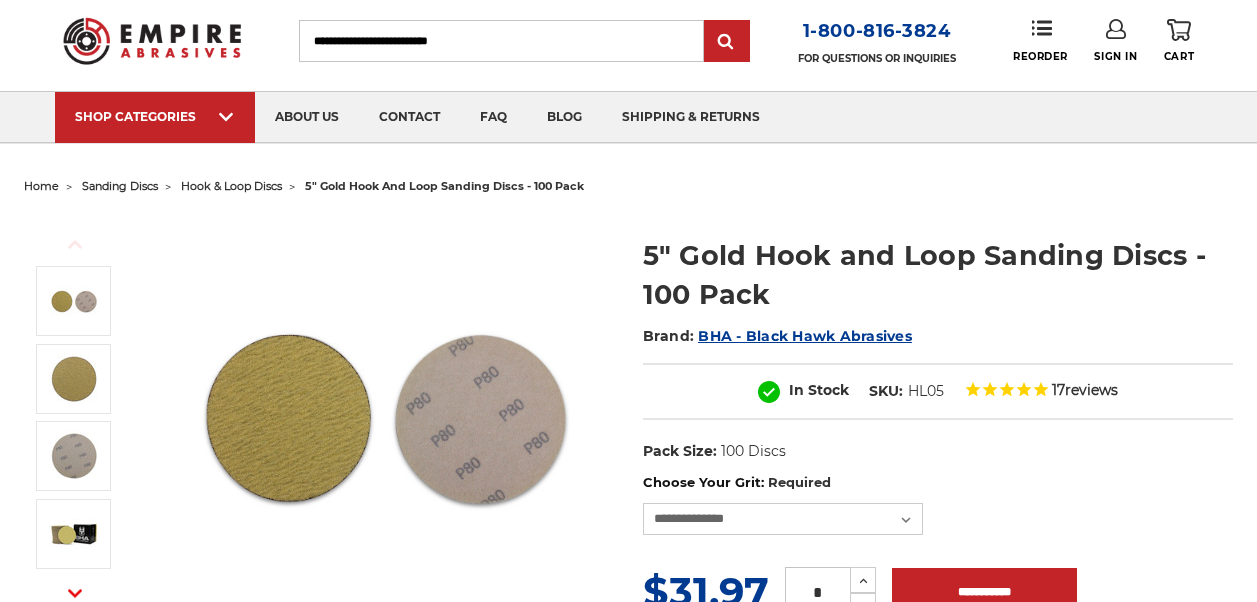 scroll, scrollTop: 100, scrollLeft: 0, axis: vertical 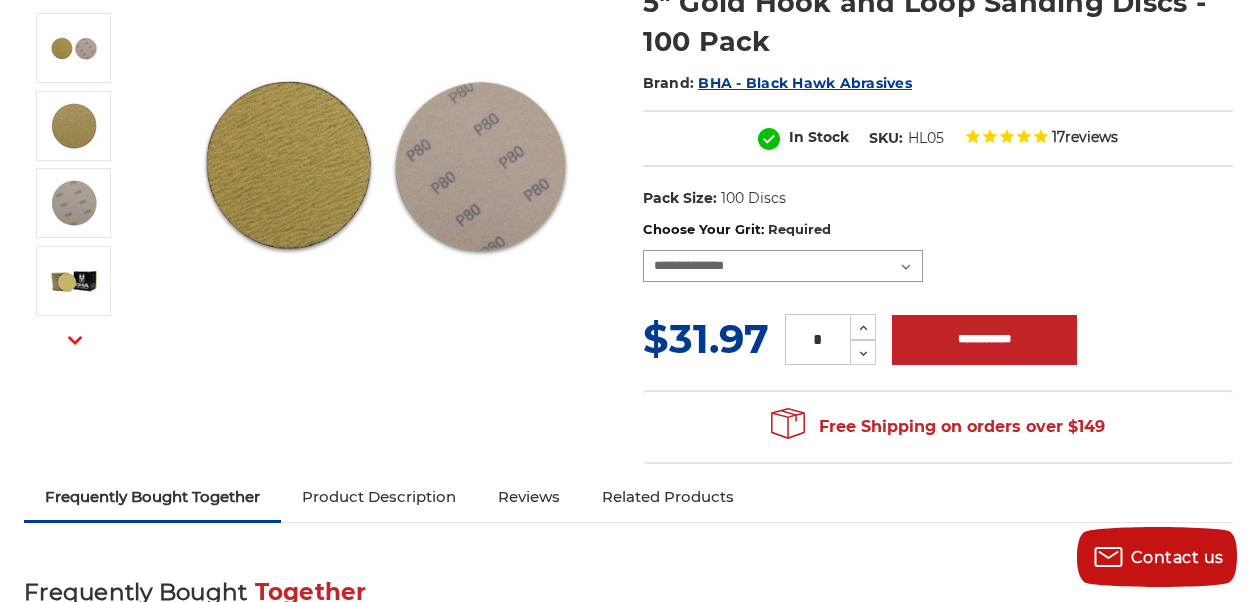 click on "**********" at bounding box center (783, 266) 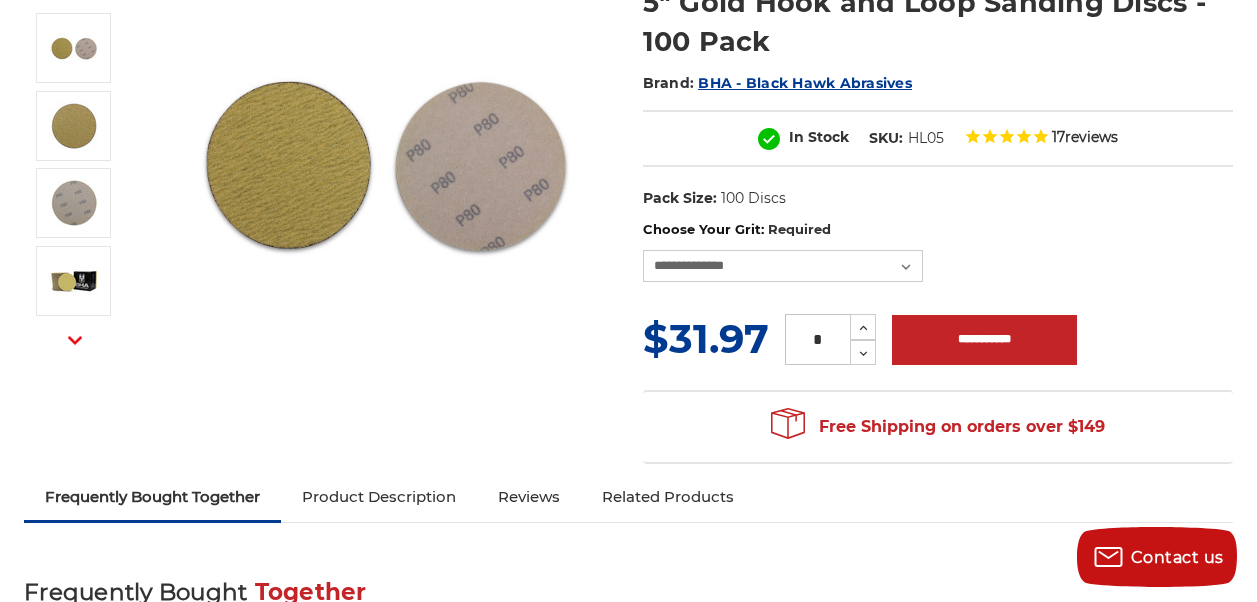 click on "UPC:
Pack Size:
100 Discs
Size:
5"
Material:
Aluminum Oxide
Tool:
Orbital Sander / DA" at bounding box center (938, 199) 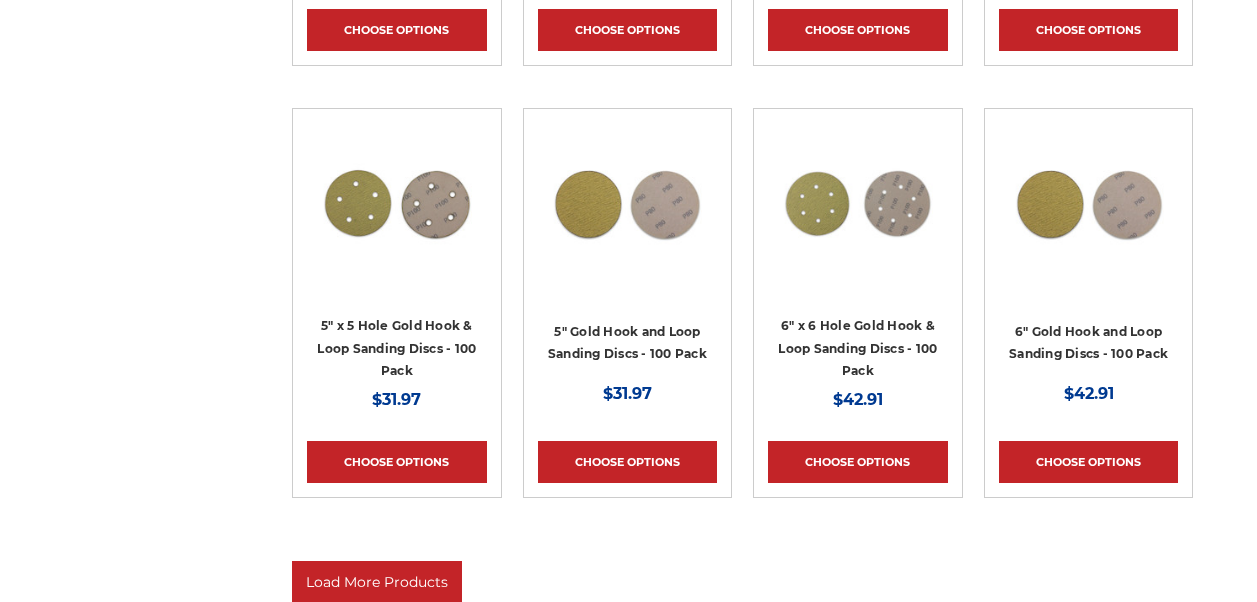 scroll, scrollTop: 0, scrollLeft: 0, axis: both 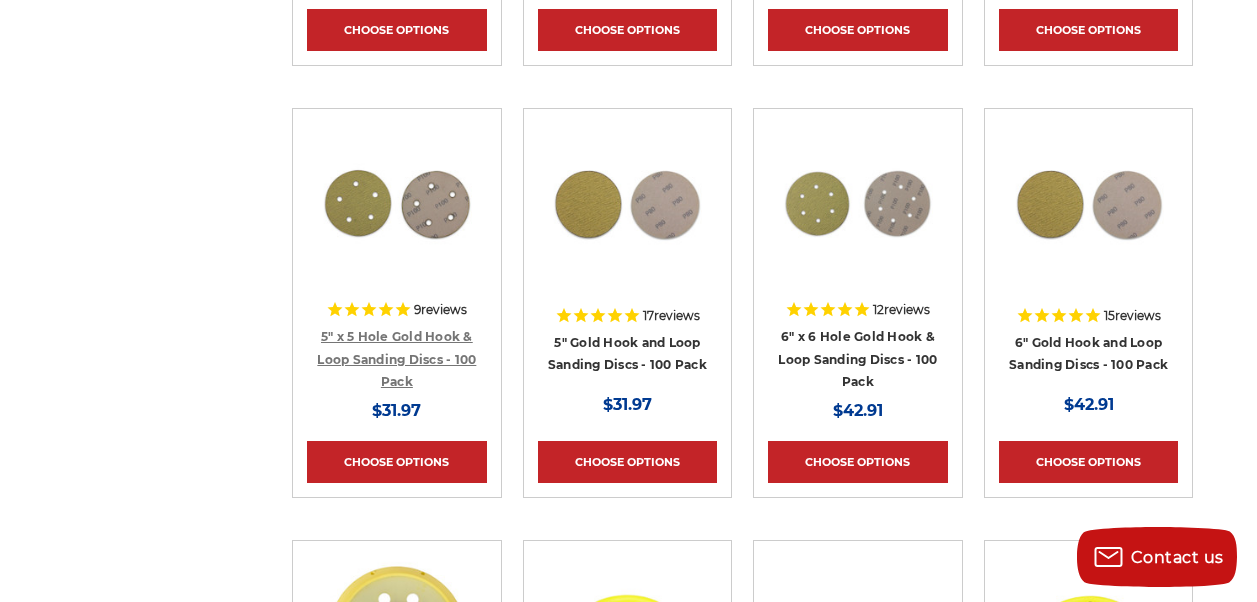 click on "5" x 5 Hole Gold Hook & Loop Sanding Discs - 100 Pack" at bounding box center (396, 359) 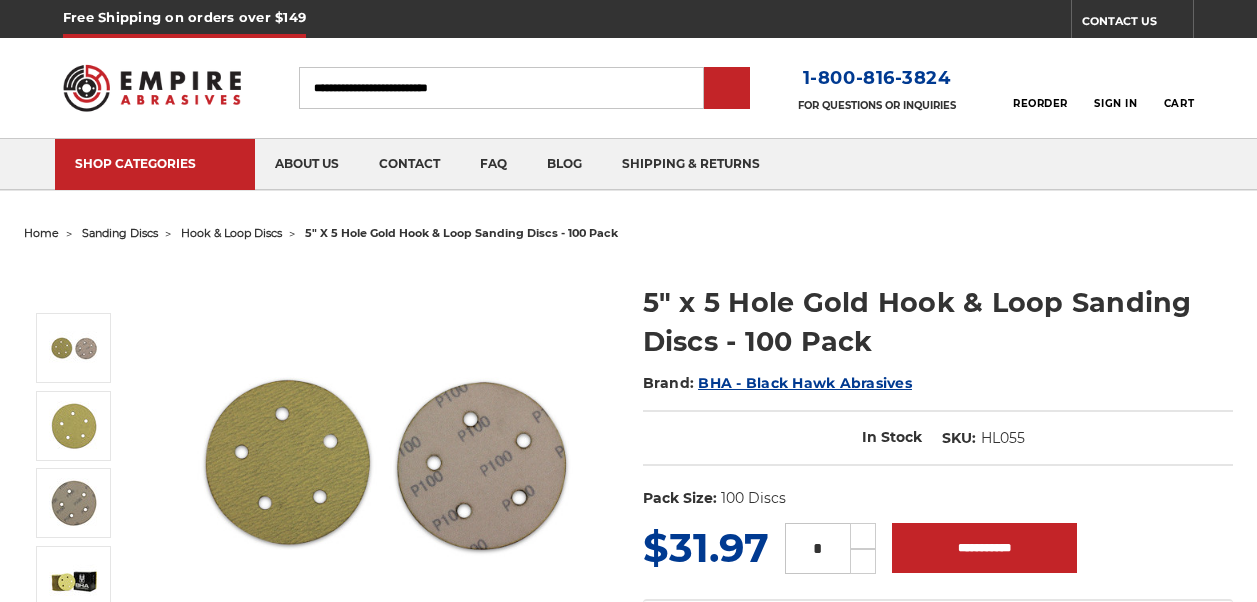 scroll, scrollTop: 0, scrollLeft: 0, axis: both 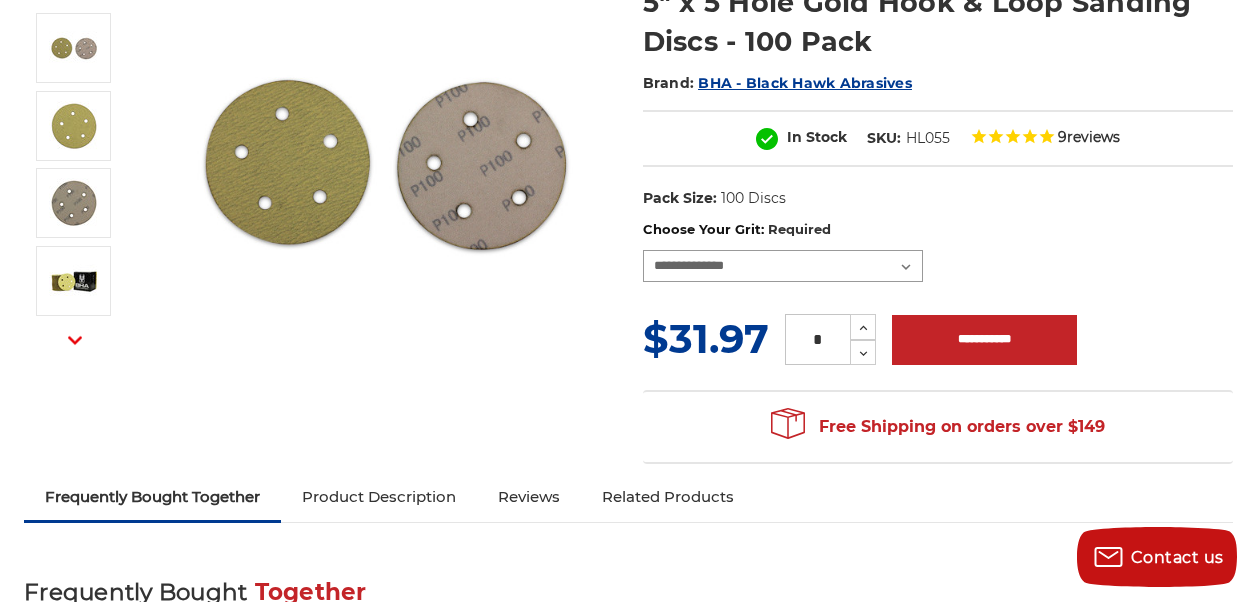 click on "**********" at bounding box center (783, 266) 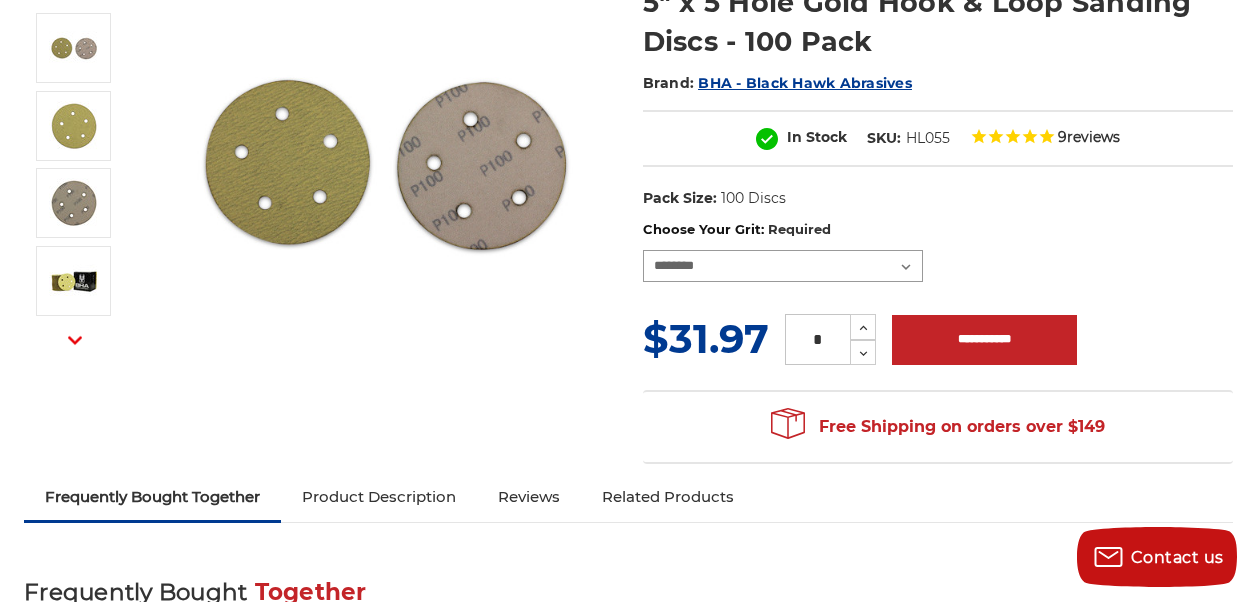 click on "**********" at bounding box center (783, 266) 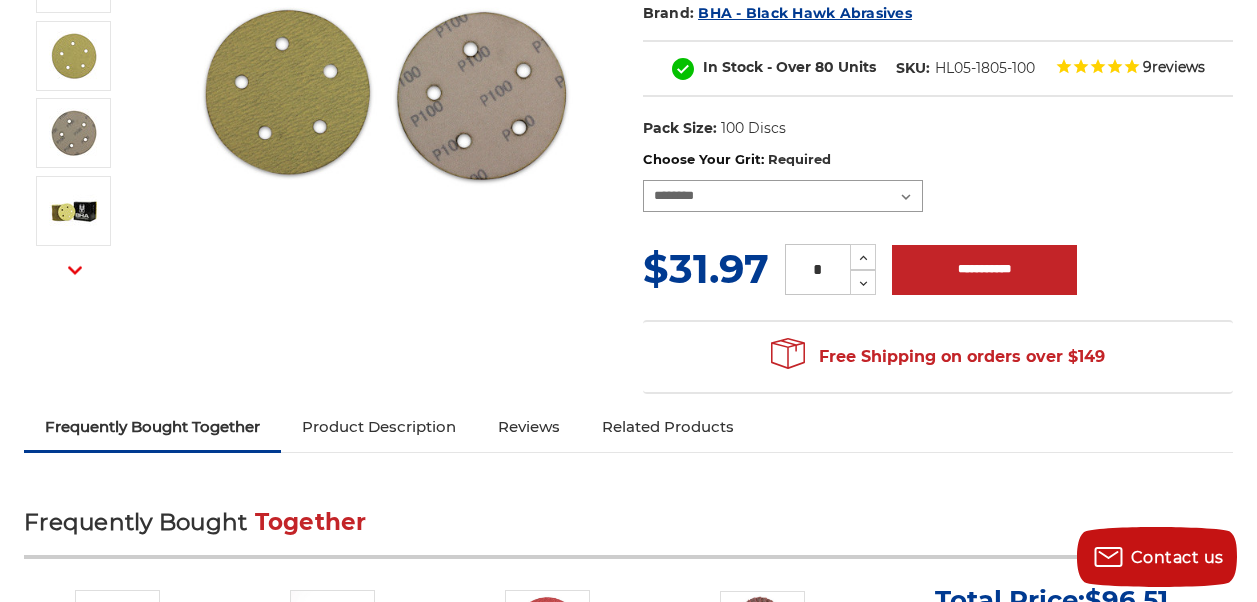 scroll, scrollTop: 200, scrollLeft: 0, axis: vertical 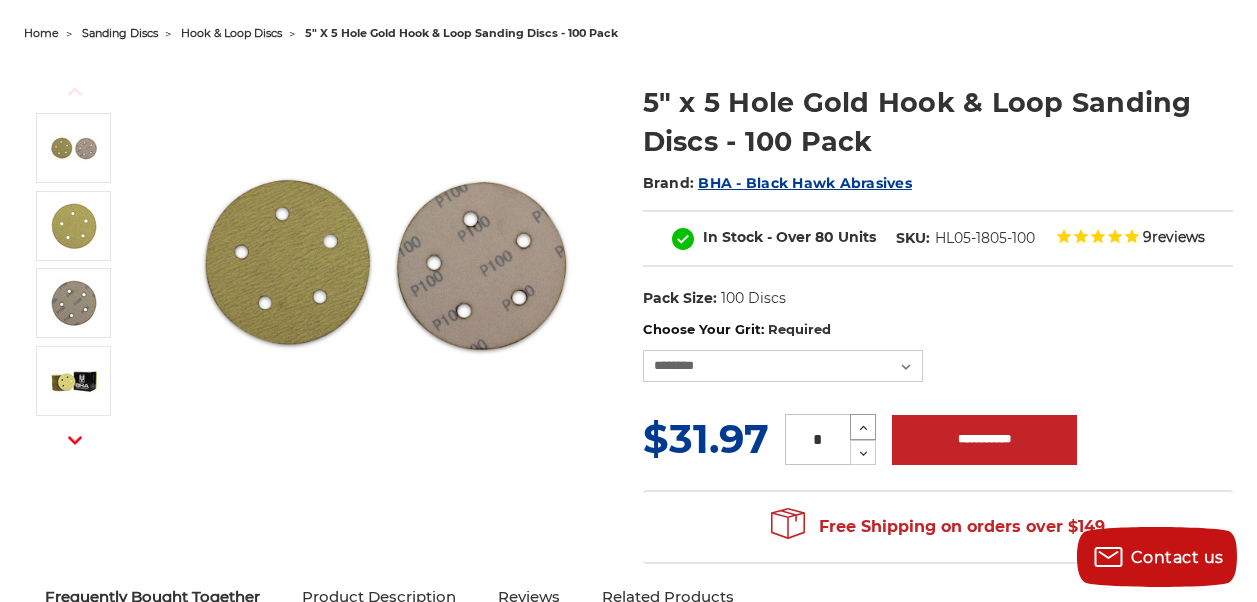 click 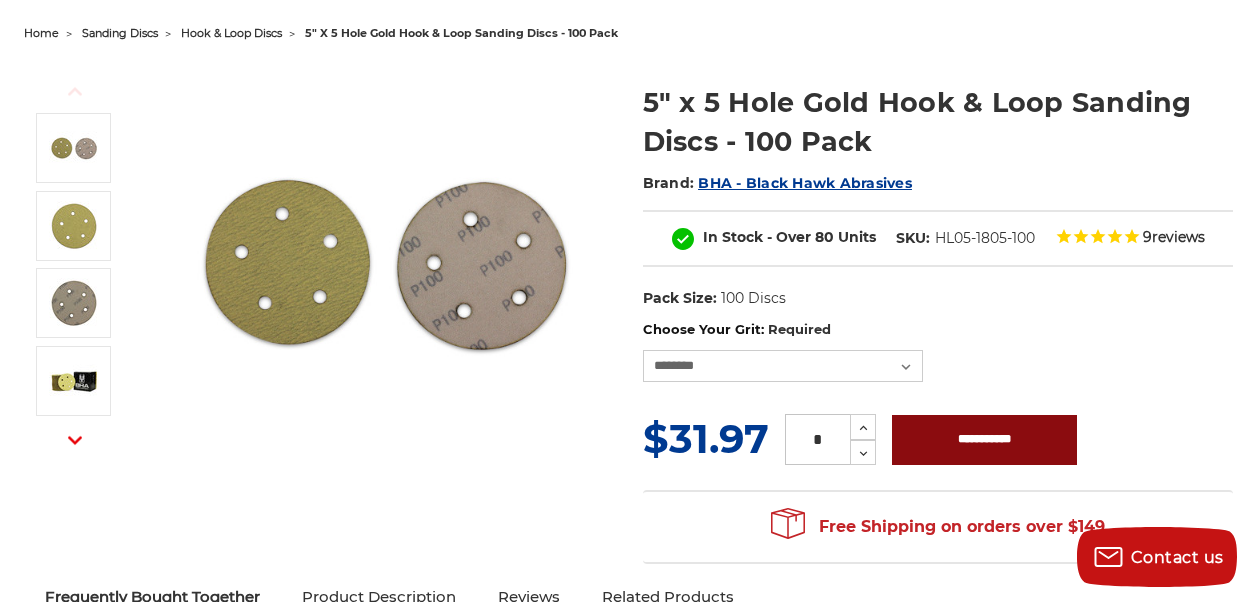 click on "**********" at bounding box center [984, 440] 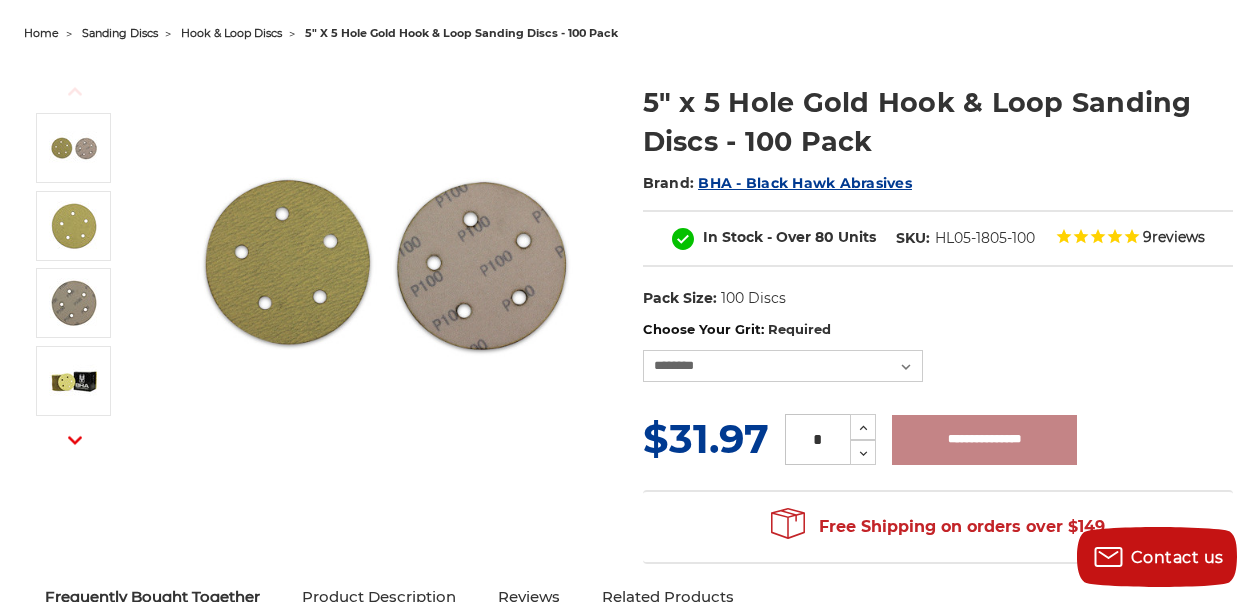 type on "**********" 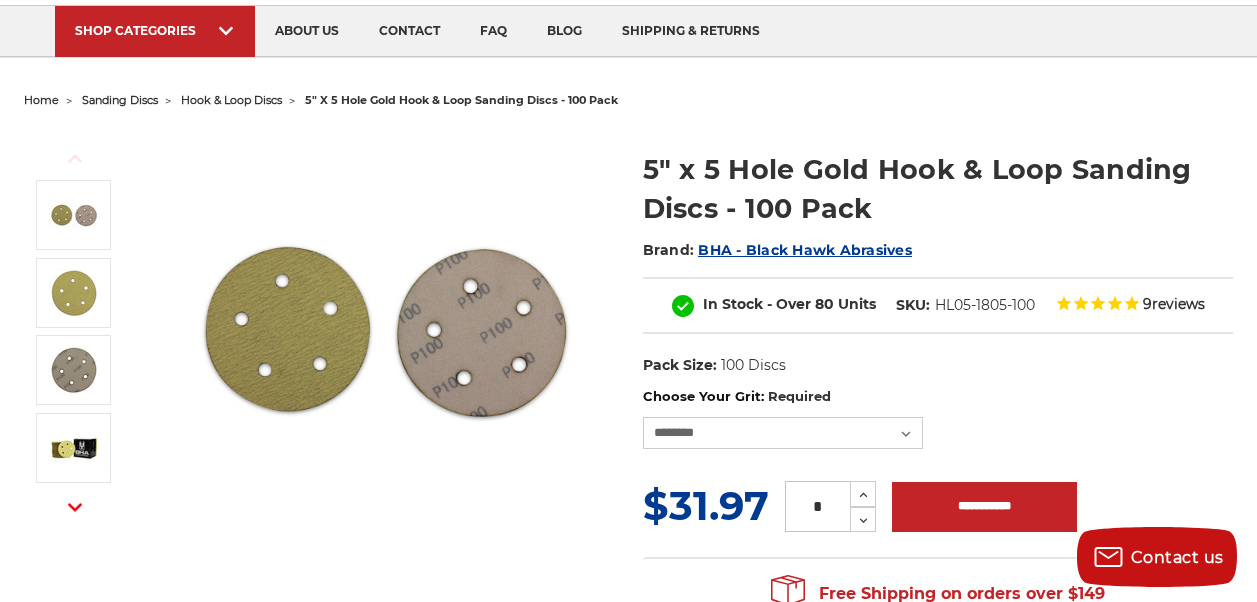 scroll, scrollTop: 300, scrollLeft: 0, axis: vertical 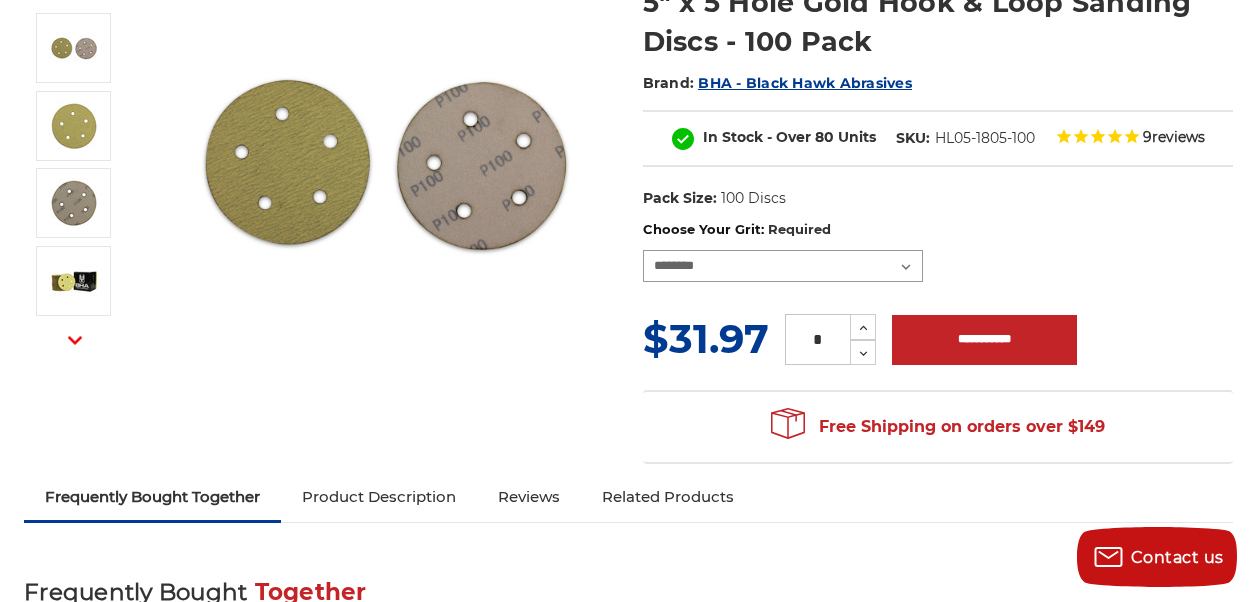 click on "**********" at bounding box center [783, 266] 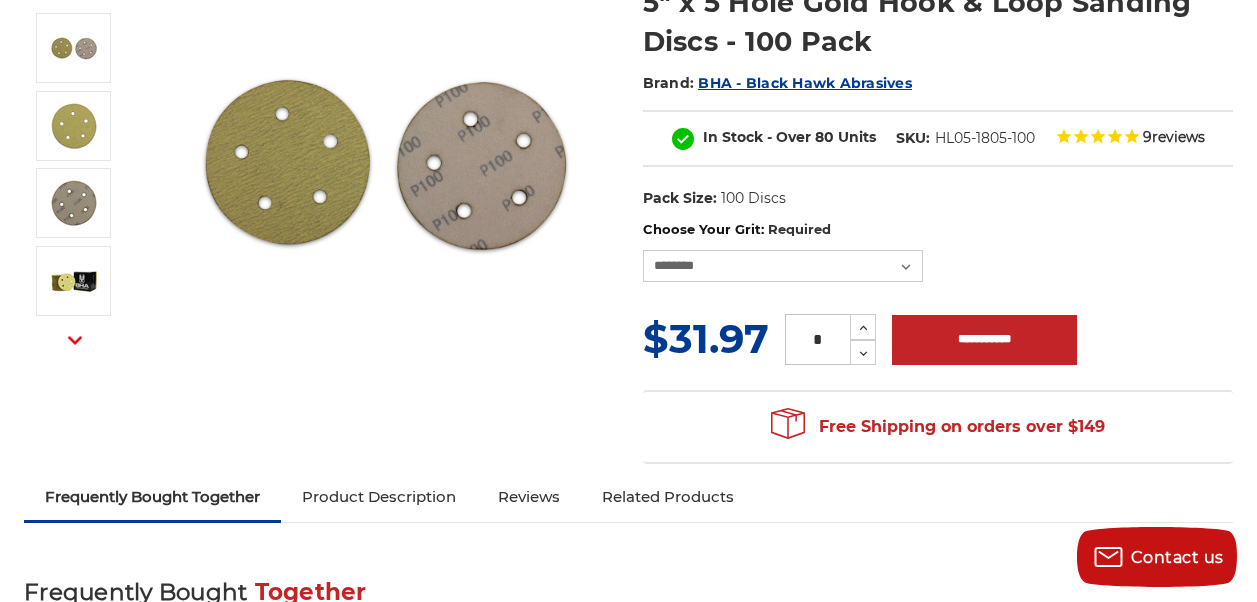 click on "**********" at bounding box center [938, 251] 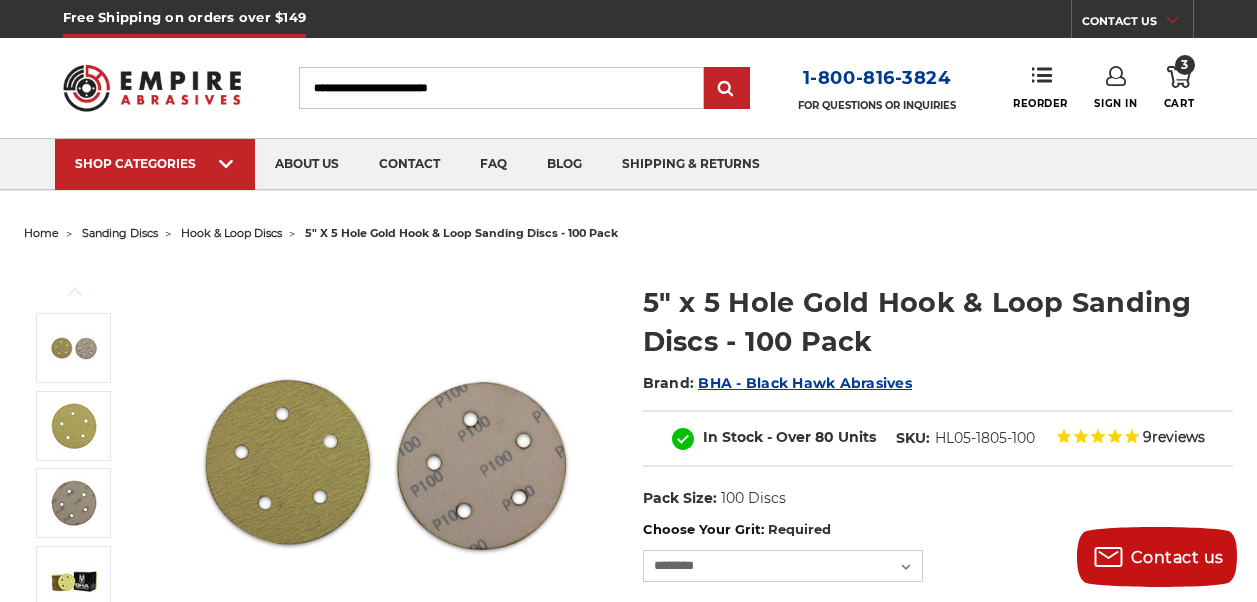 scroll, scrollTop: 300, scrollLeft: 0, axis: vertical 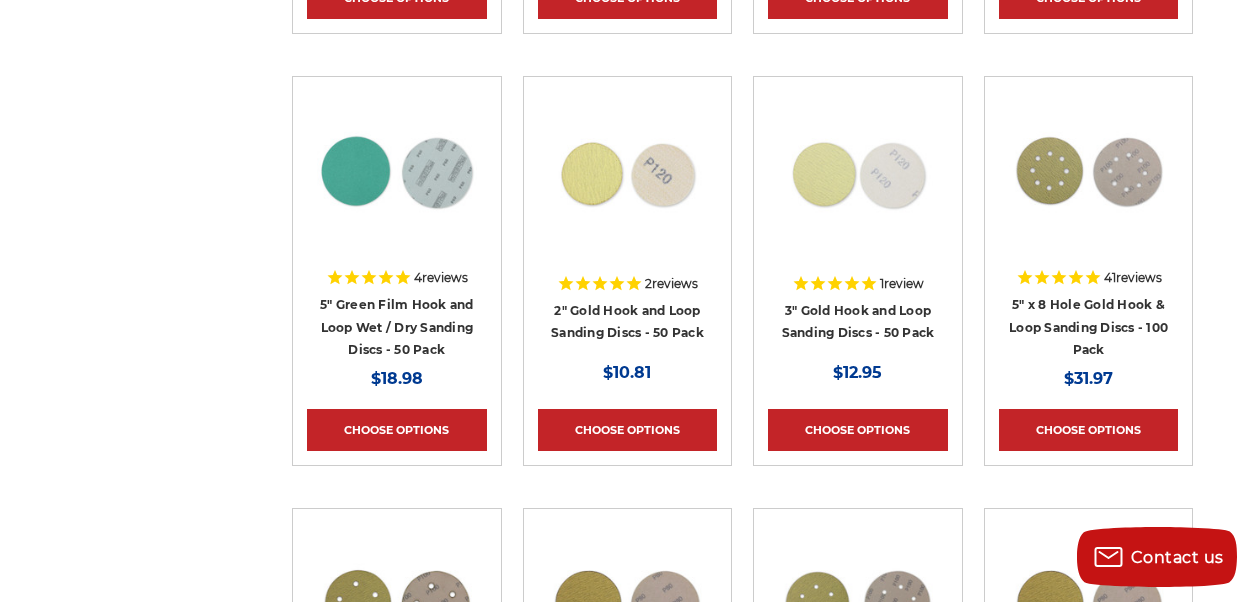 click on "5" x 8 Hole Gold Hook & Loop Sanding Discs - 100 Pack" at bounding box center (1089, 327) 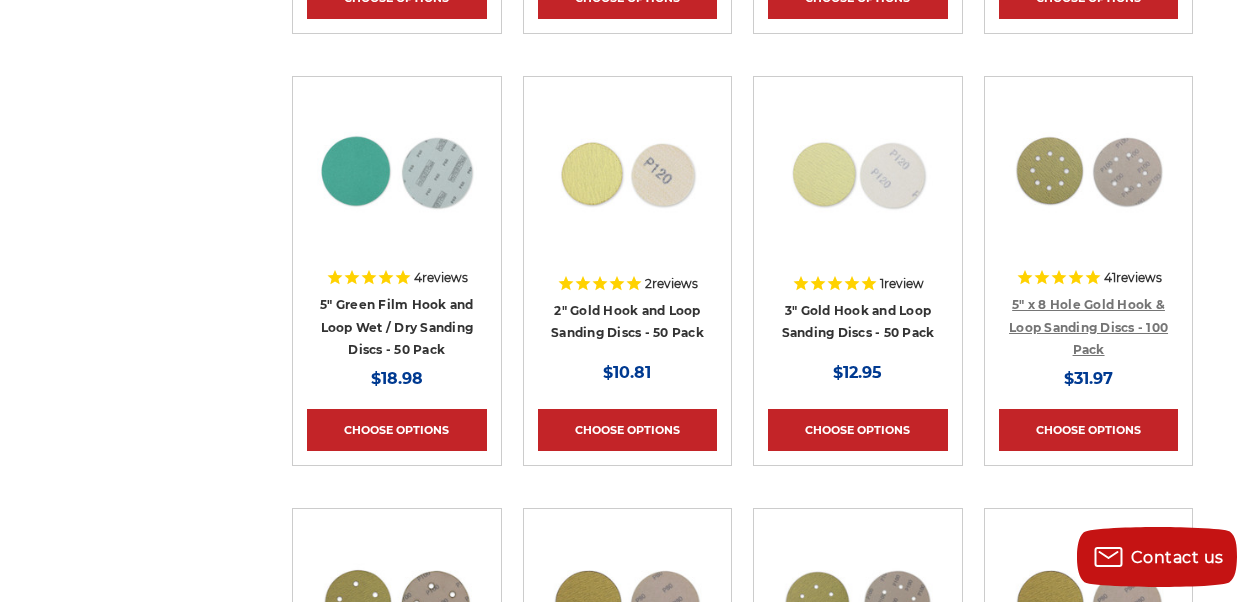click on "5" x 8 Hole Gold Hook & Loop Sanding Discs - 100 Pack" at bounding box center [1088, 327] 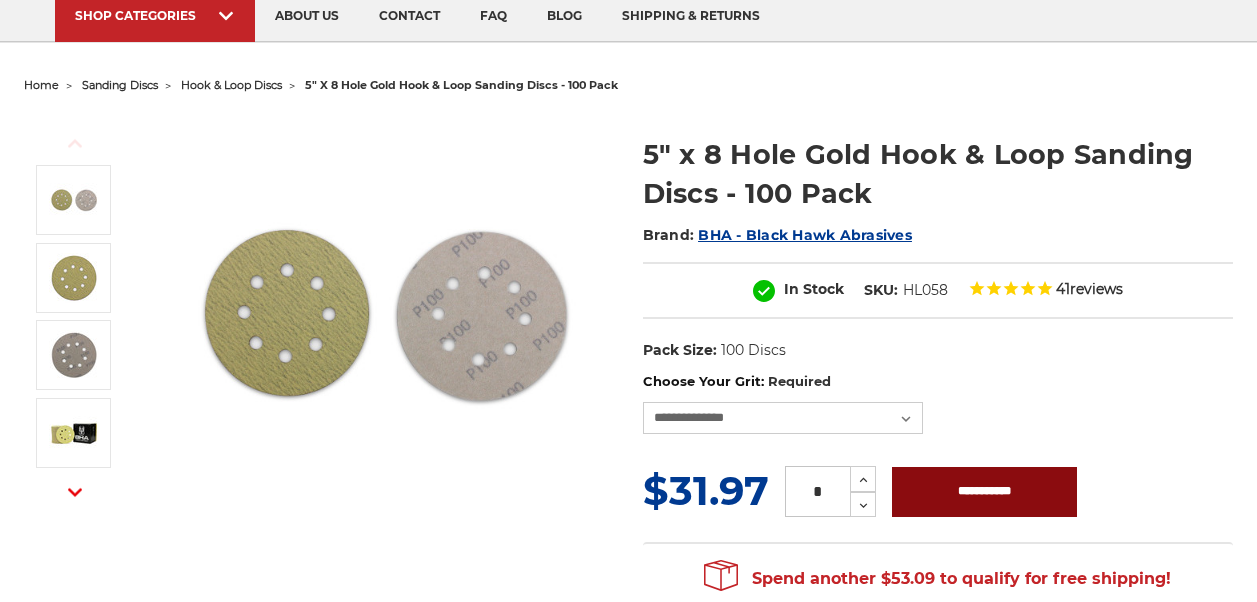scroll, scrollTop: 300, scrollLeft: 0, axis: vertical 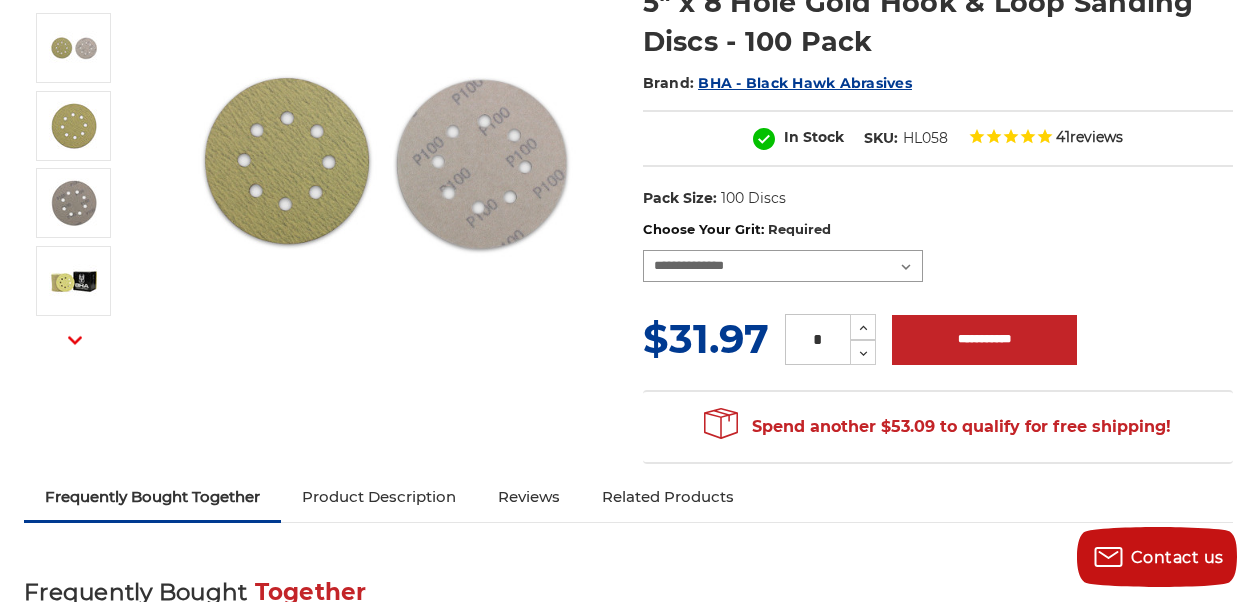 click on "**********" at bounding box center (783, 266) 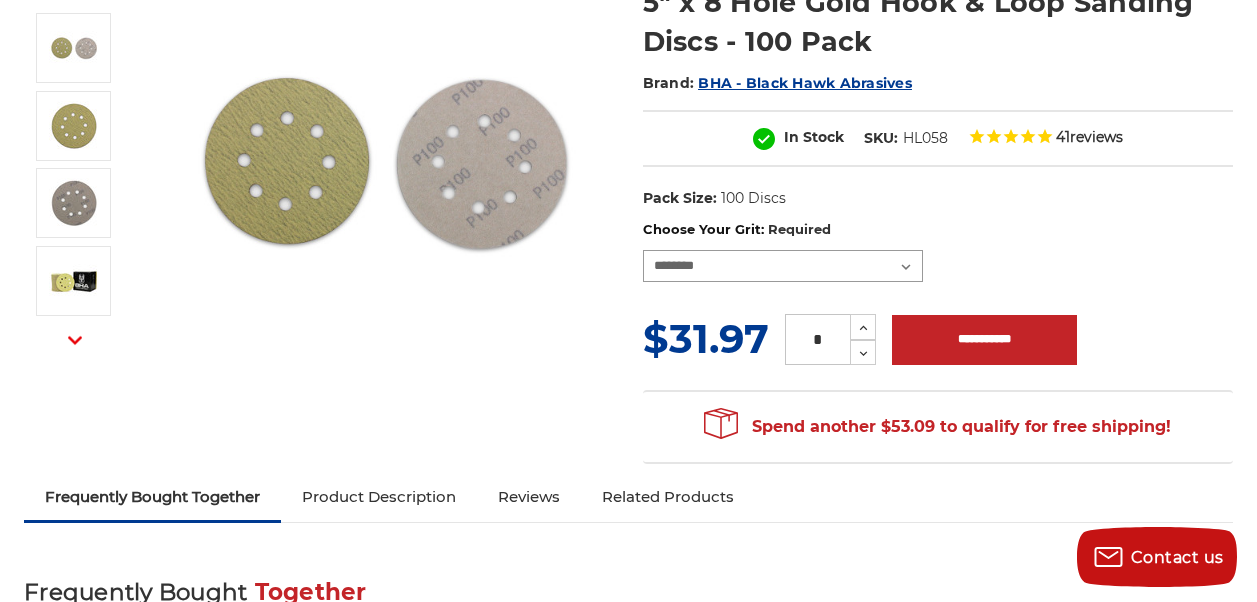 click on "**********" at bounding box center [783, 266] 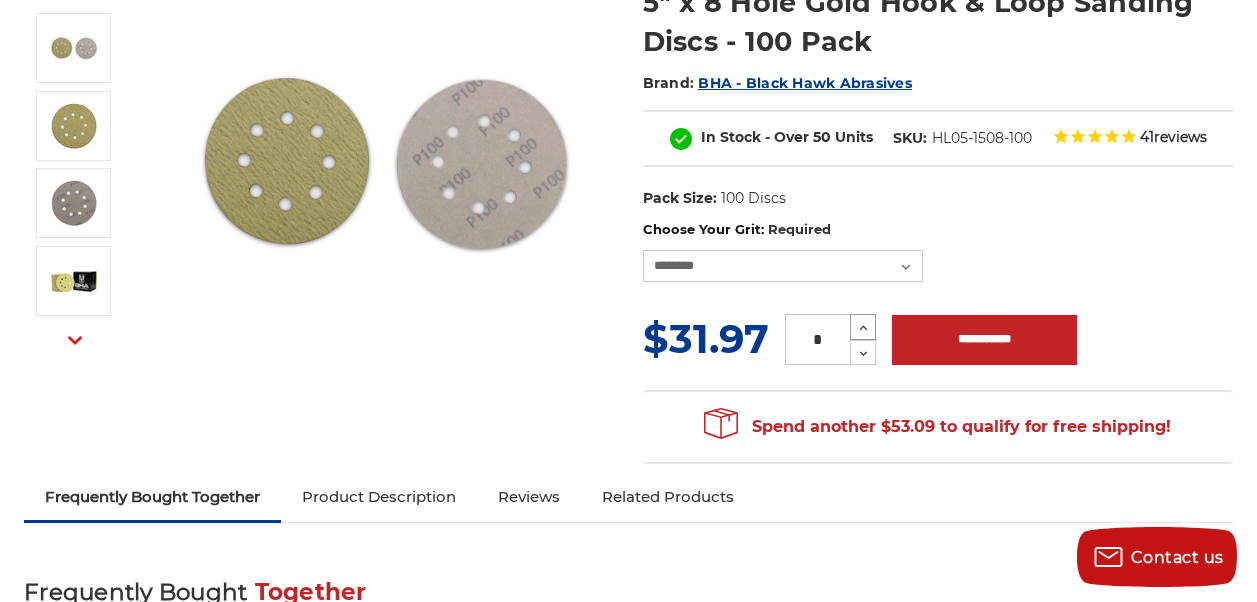 click 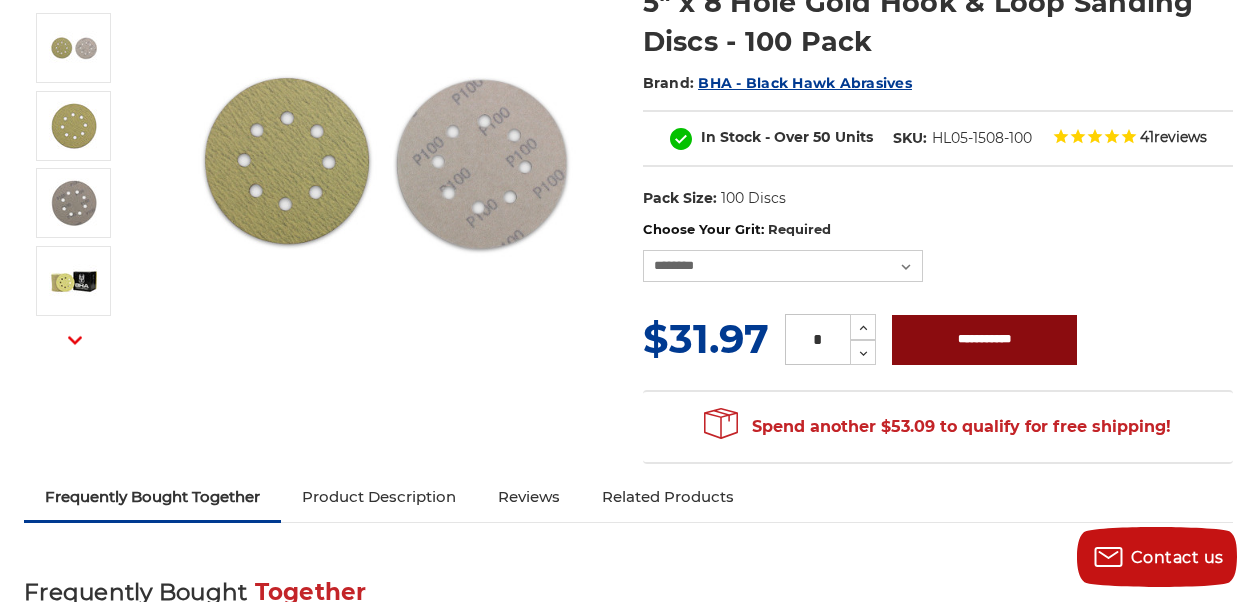 click on "**********" at bounding box center (984, 340) 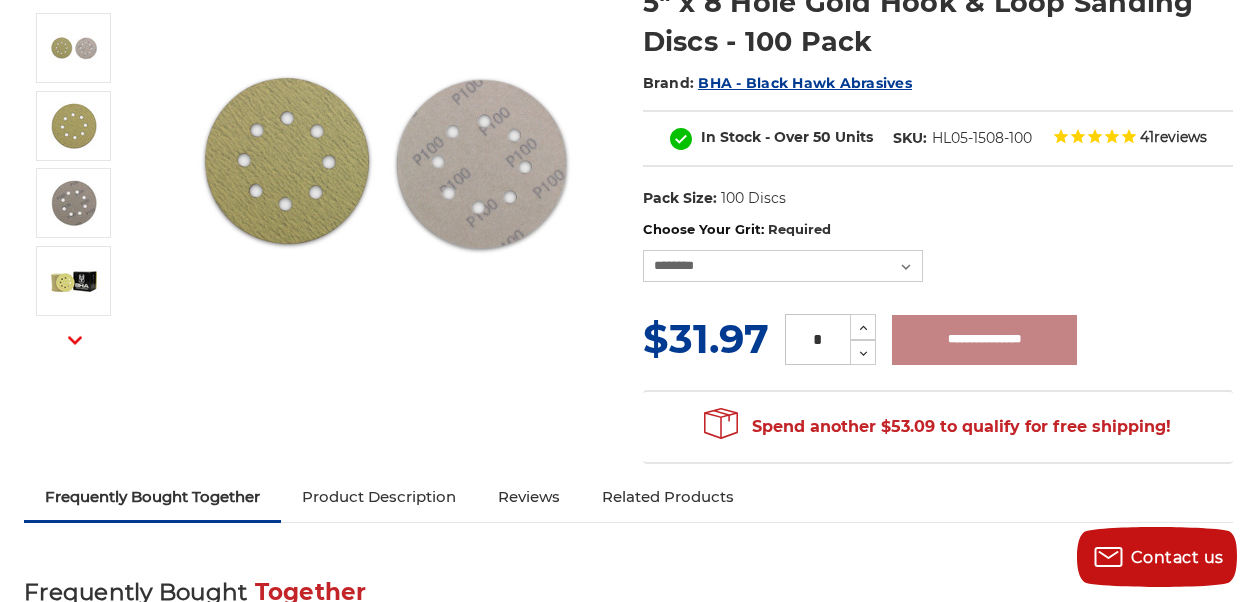 type on "**********" 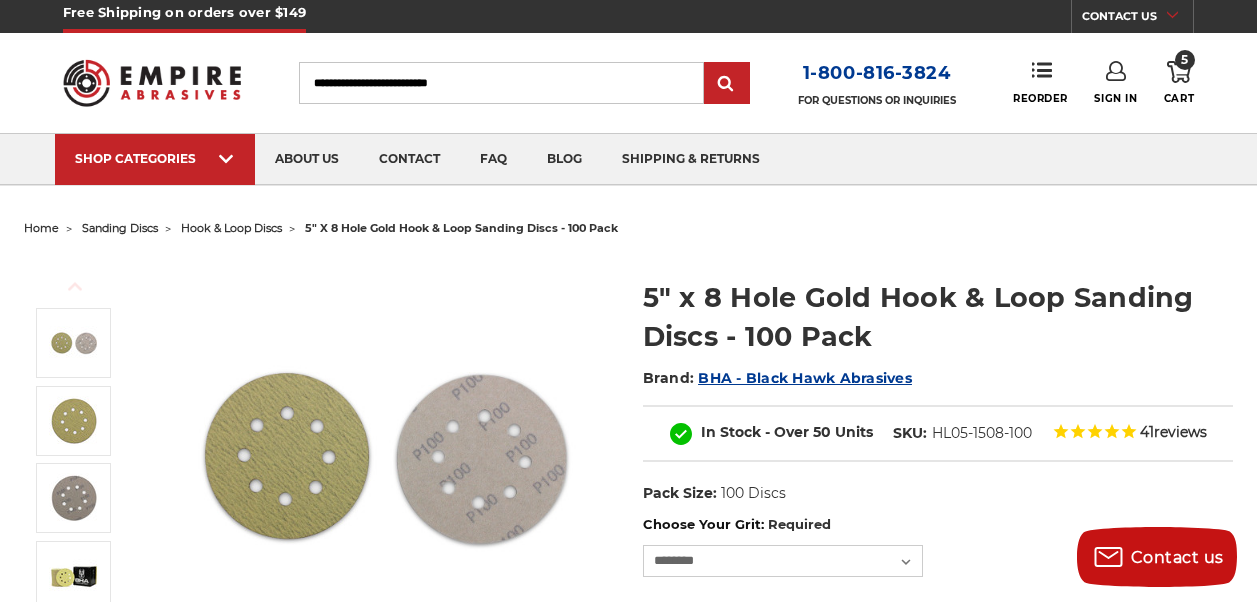 scroll, scrollTop: 0, scrollLeft: 0, axis: both 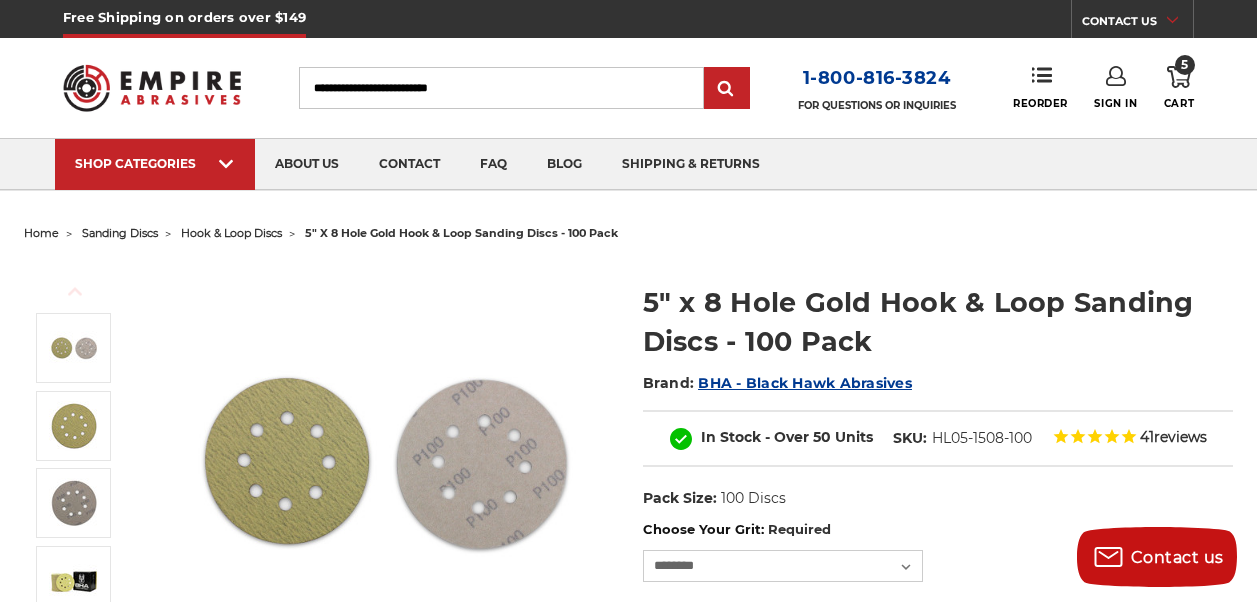 click on "Free Shipping on orders over $149
CONTACT US
Monday - Friday (excluding holidays), 9:00am - 5:00pm EST.
FAQs
Email Us
Shipping & Returns
CALL US
Toggle menu
Menu
Search
1-800-816-3824
FOR QUESTIONS OR INQUIRIES" at bounding box center [628, 95] 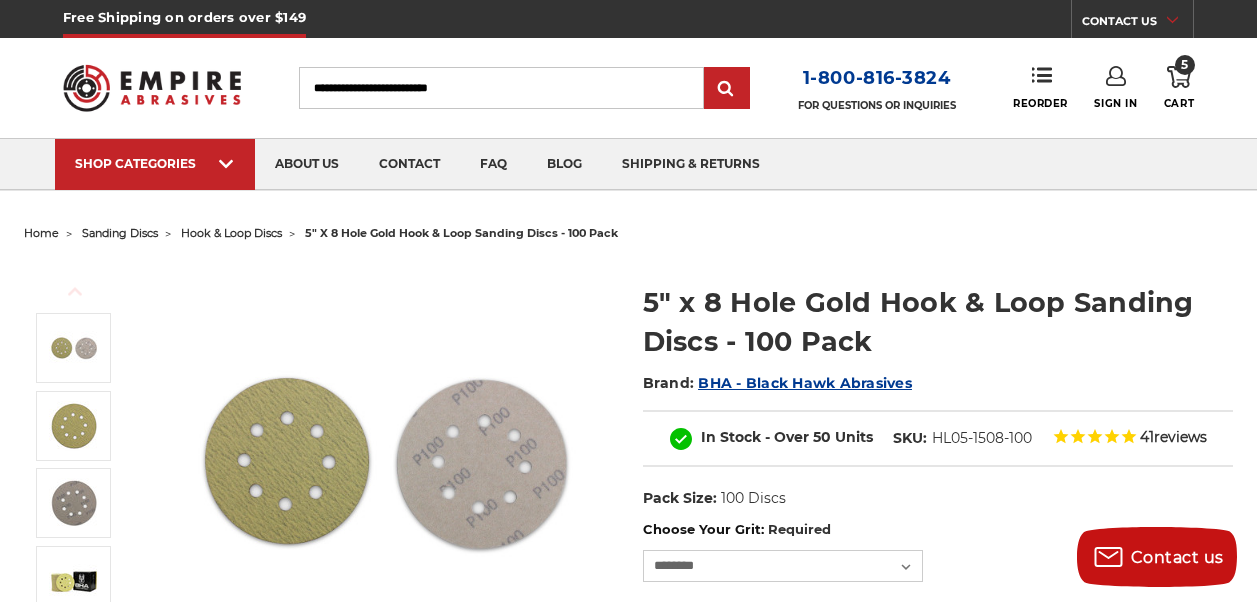 click 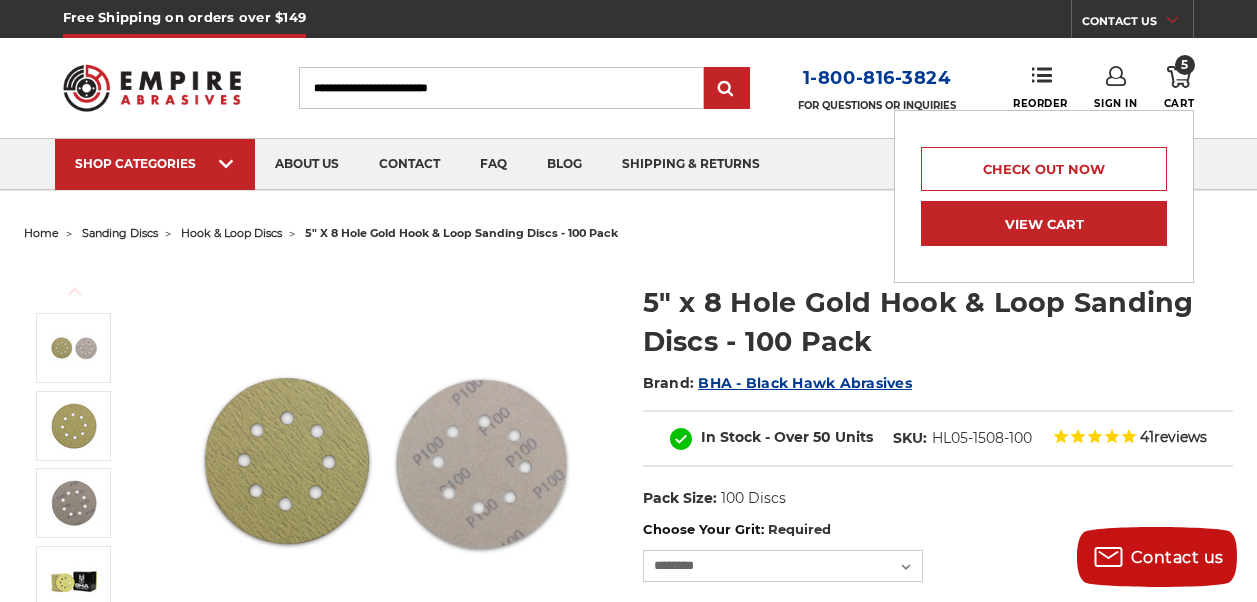 click on "View Cart" at bounding box center (1044, 223) 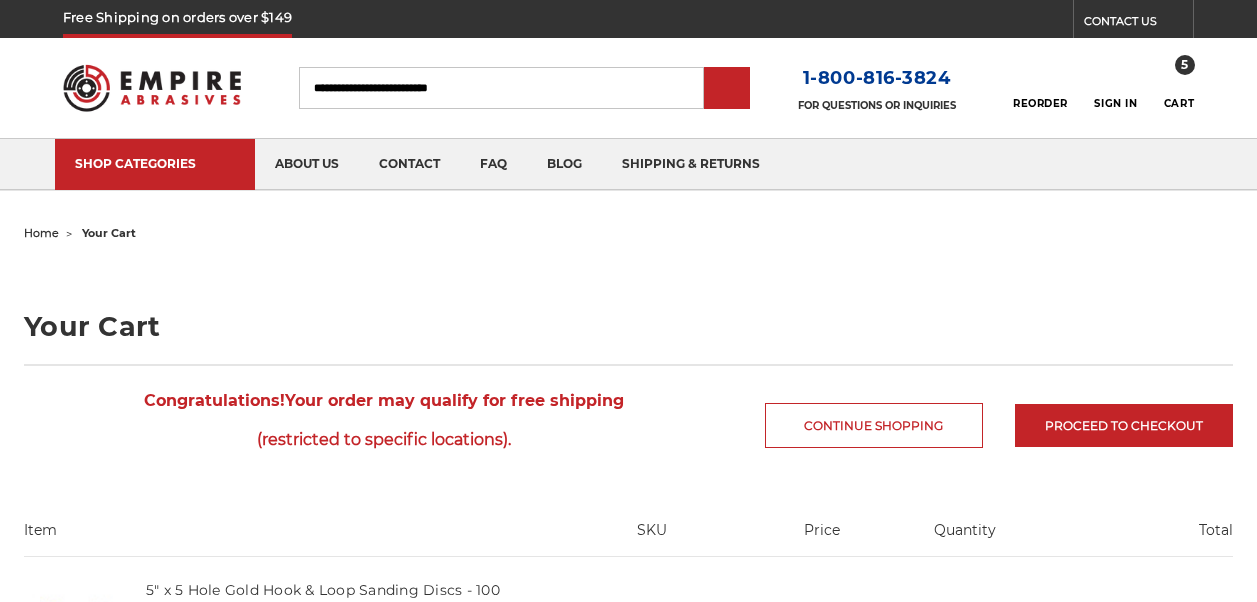 scroll, scrollTop: 0, scrollLeft: 0, axis: both 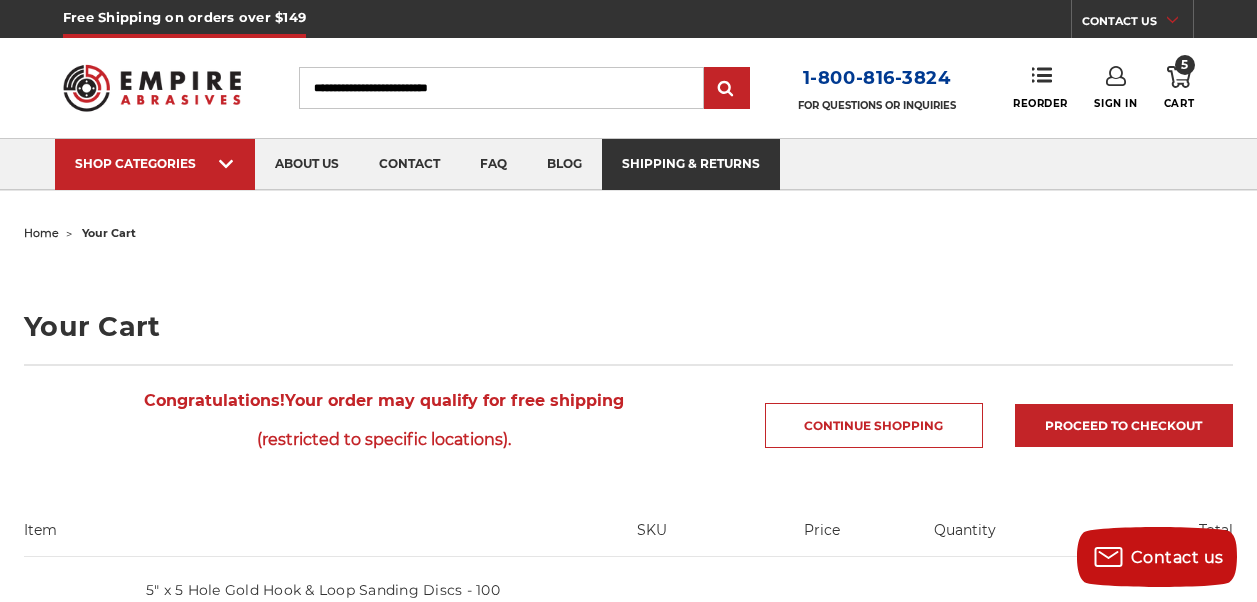 click on "shipping & returns" at bounding box center [691, 164] 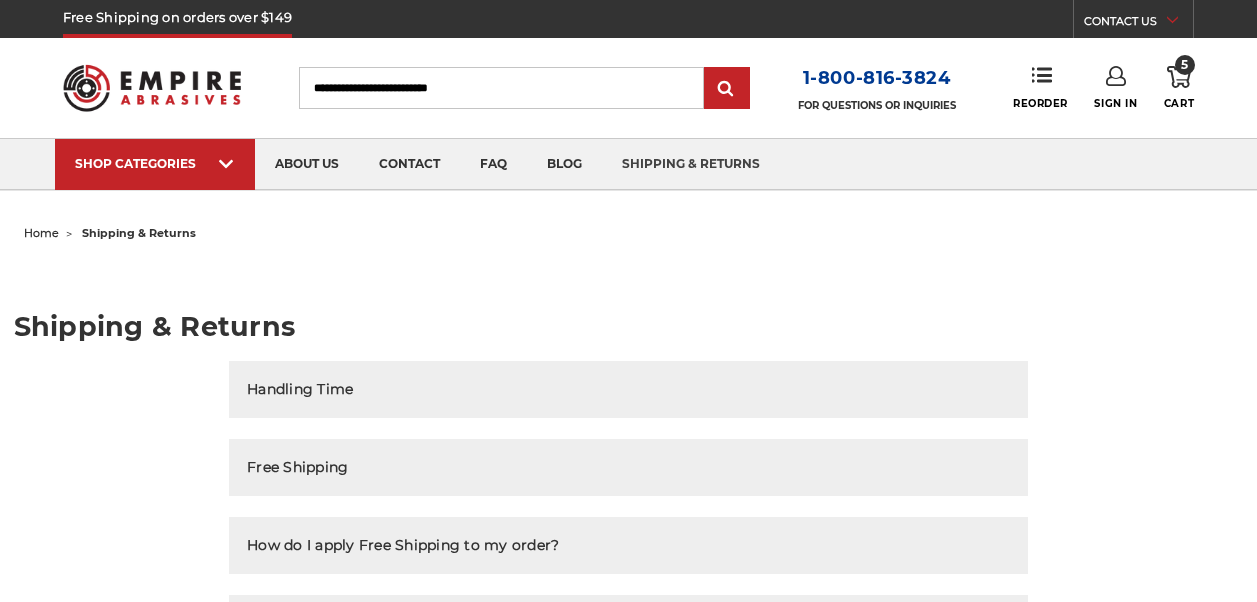 scroll, scrollTop: 0, scrollLeft: 0, axis: both 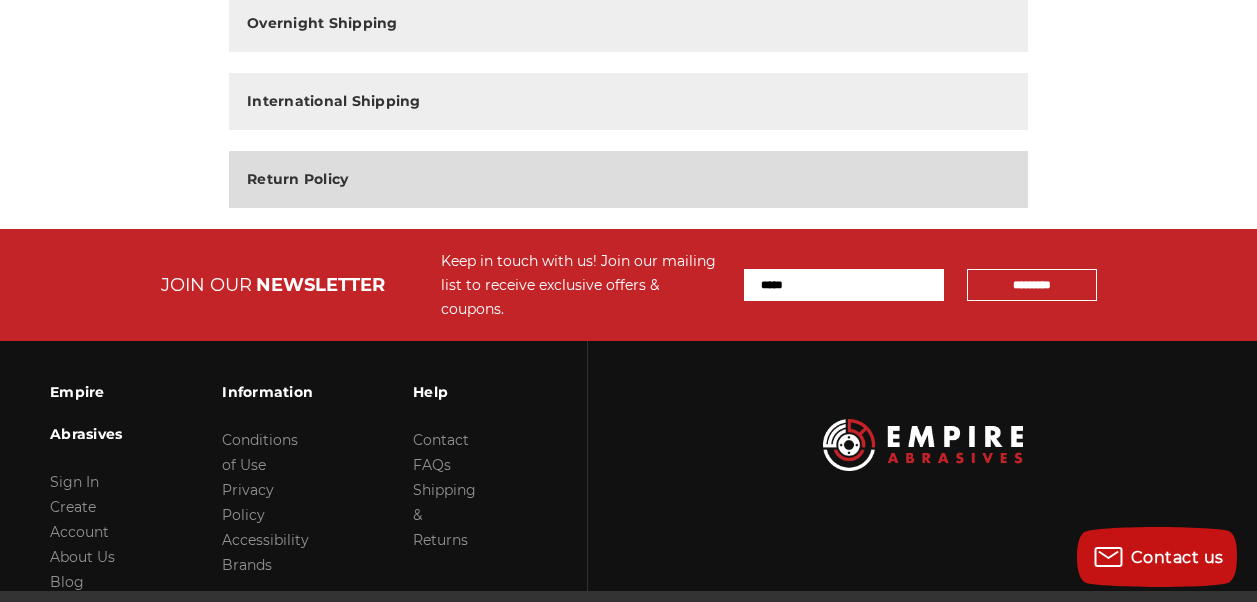 click on "Return Policy" at bounding box center (628, 179) 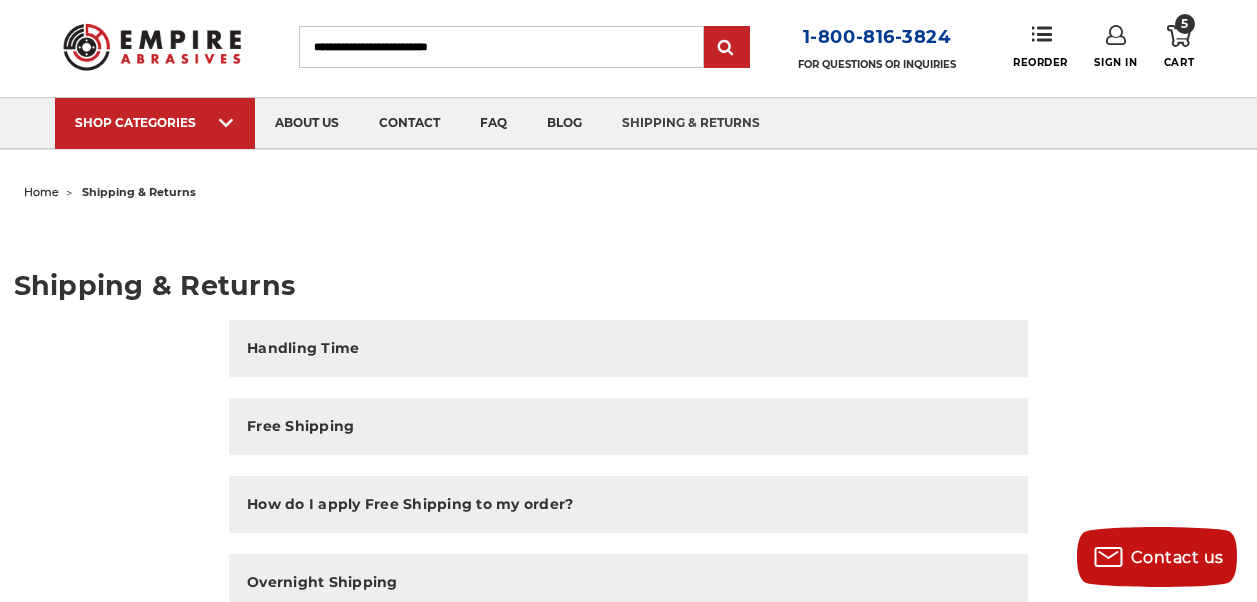 scroll, scrollTop: 0, scrollLeft: 0, axis: both 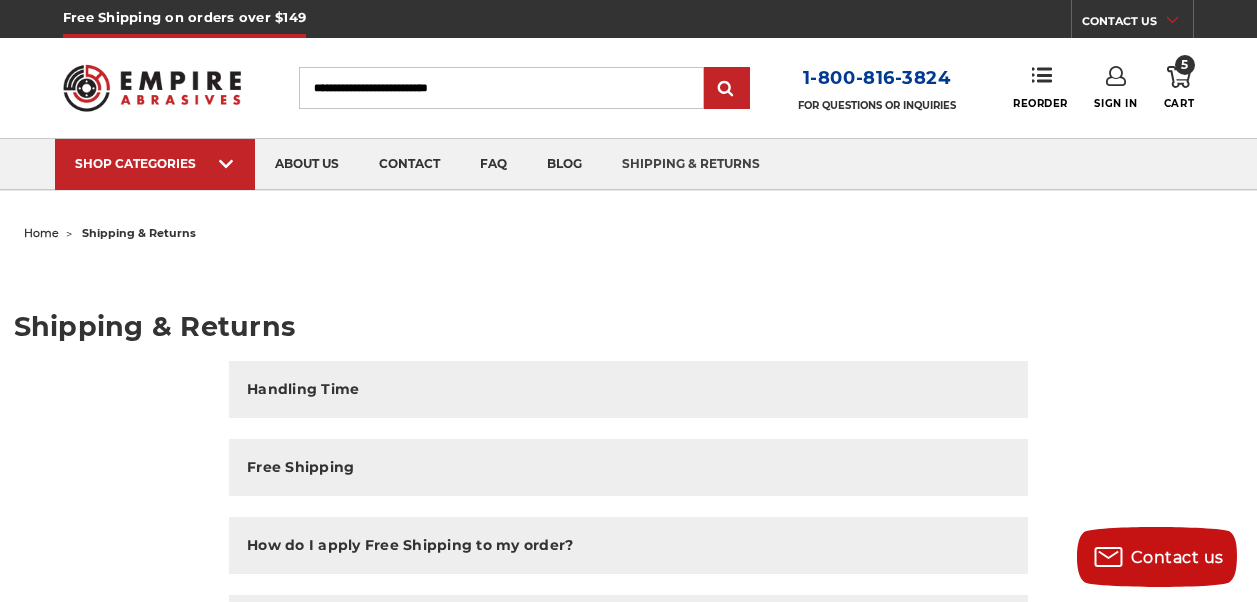 click at bounding box center (1175, 20) 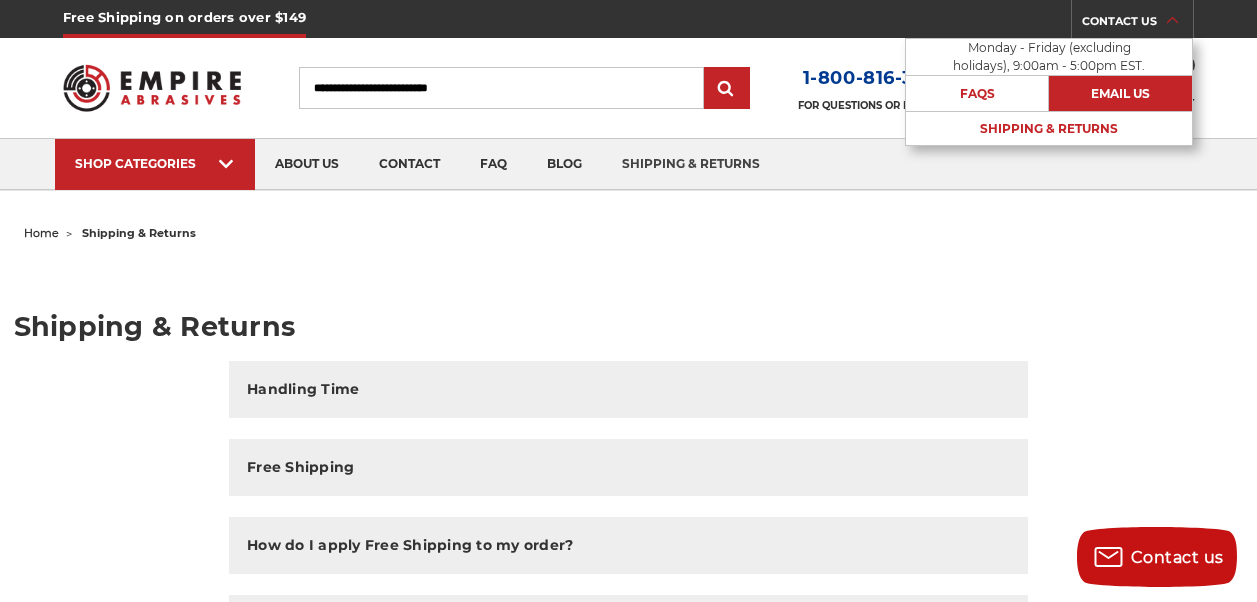 click on "Email Us" at bounding box center (1120, 93) 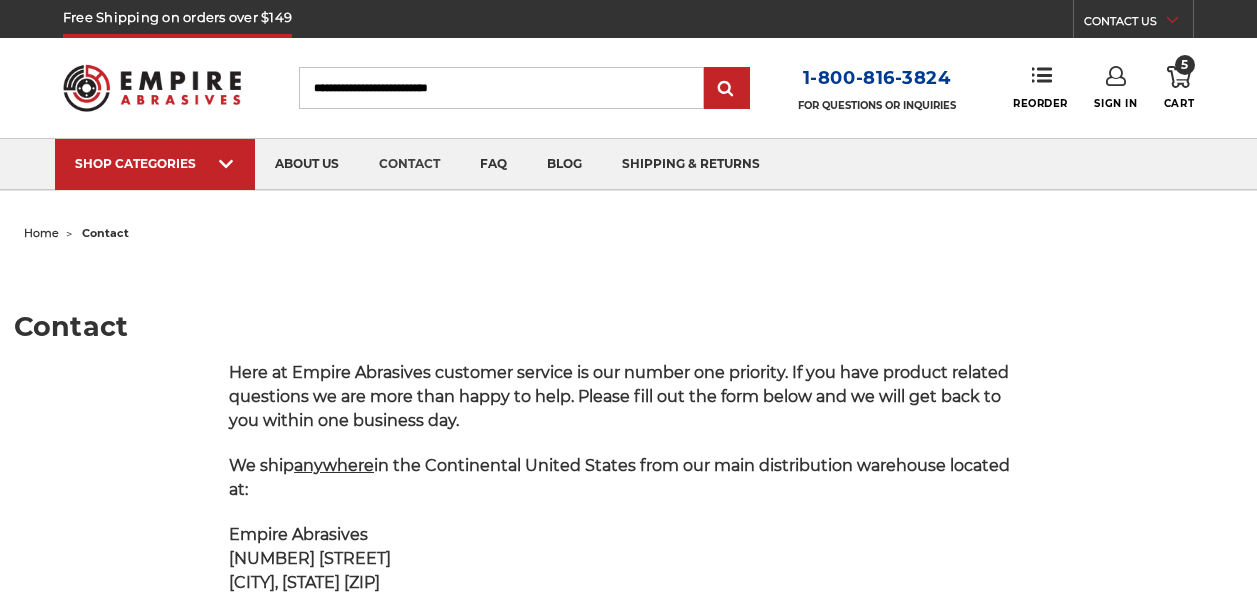 scroll, scrollTop: 0, scrollLeft: 0, axis: both 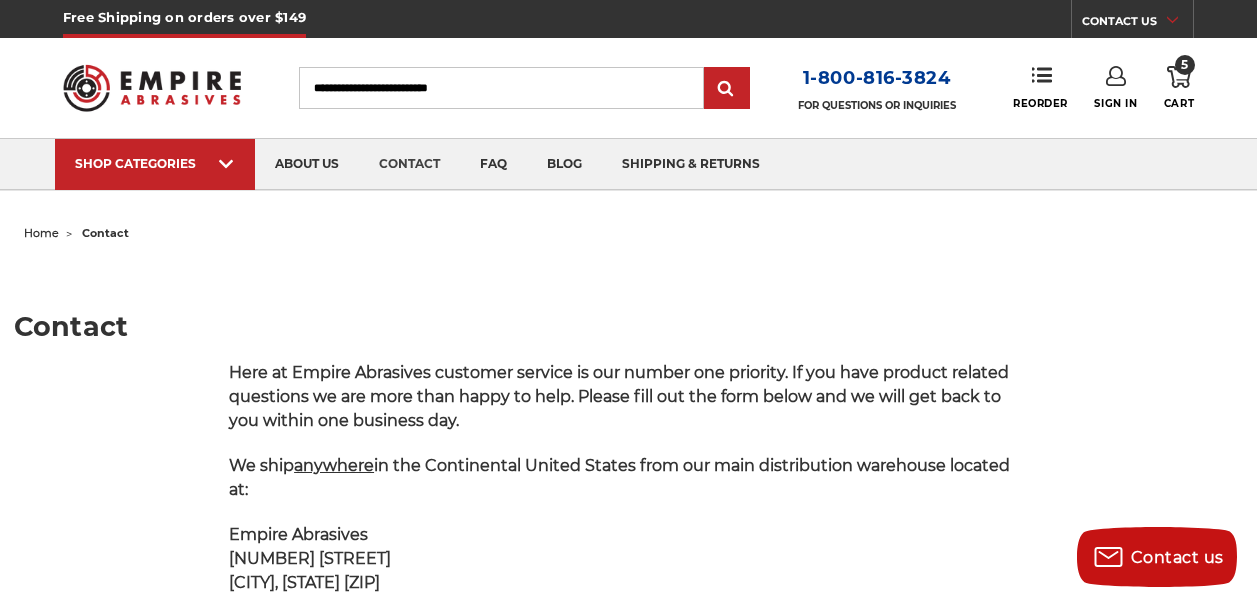 click on "Search" at bounding box center (501, 88) 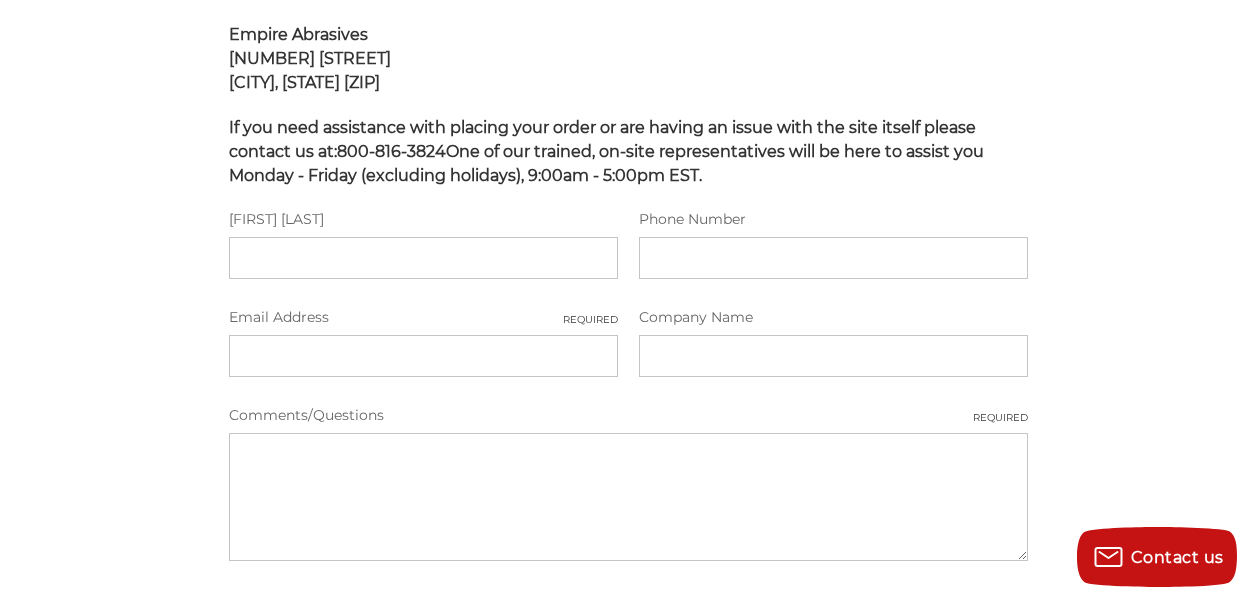 scroll, scrollTop: 600, scrollLeft: 0, axis: vertical 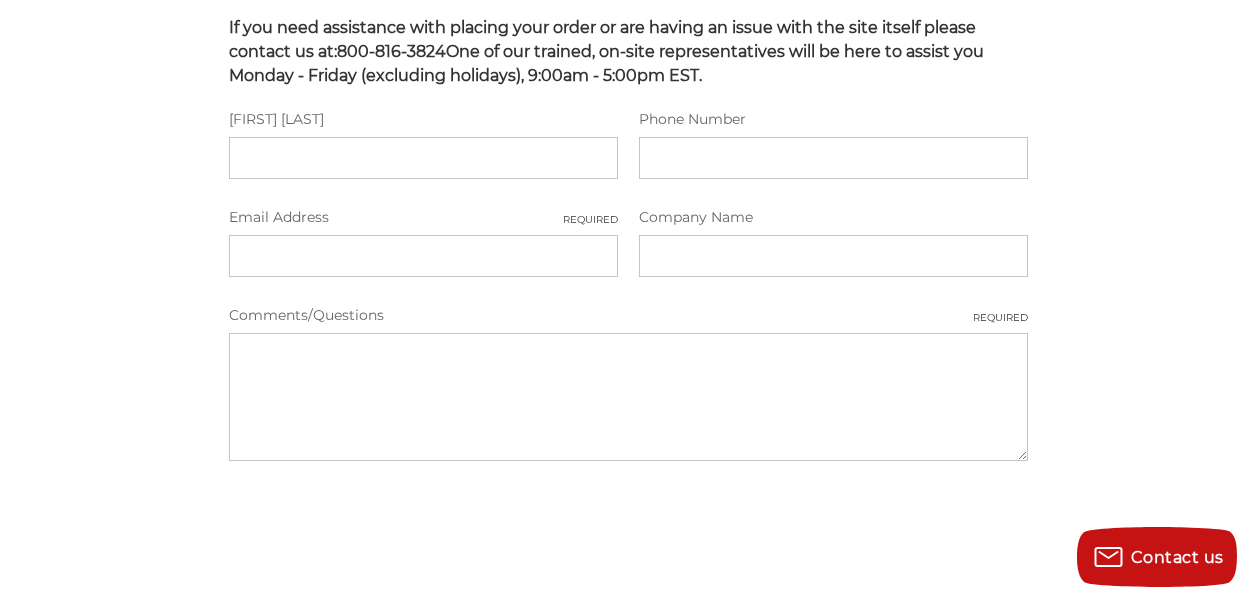 click on "[FIRST] [LAST]" at bounding box center (423, 158) 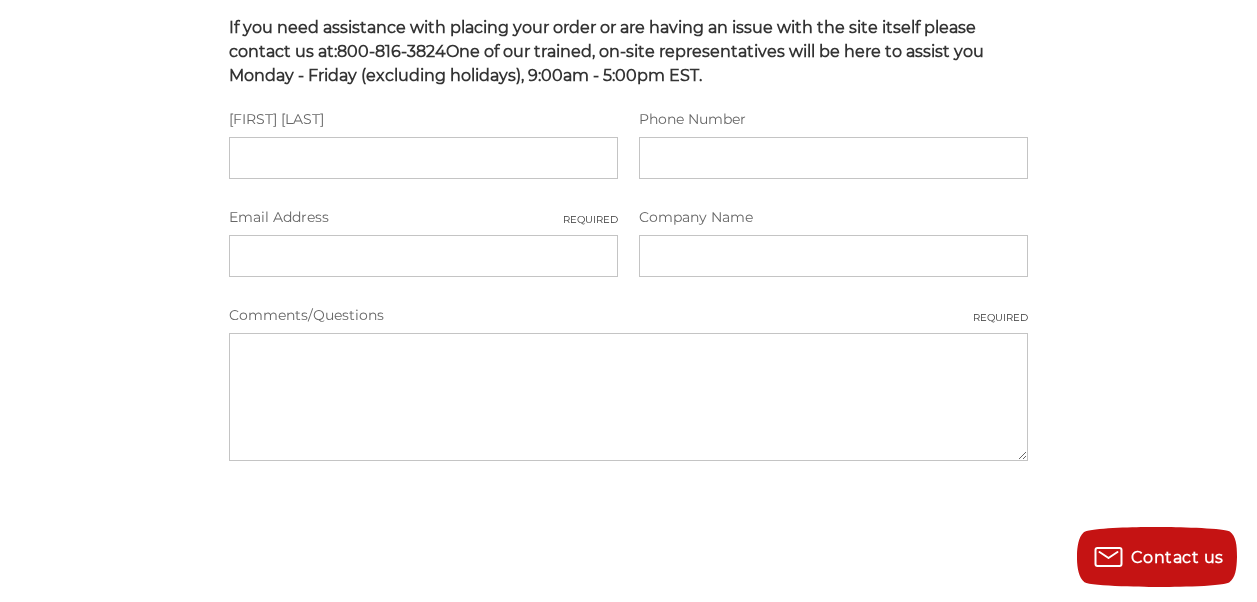 type on "**********" 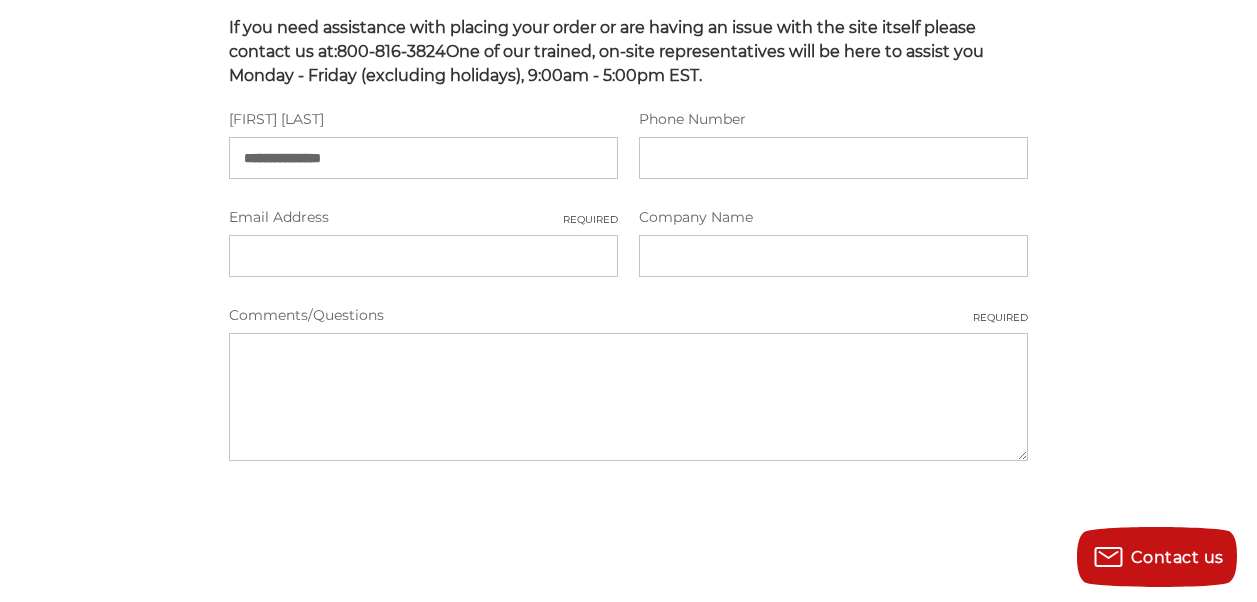 type on "**********" 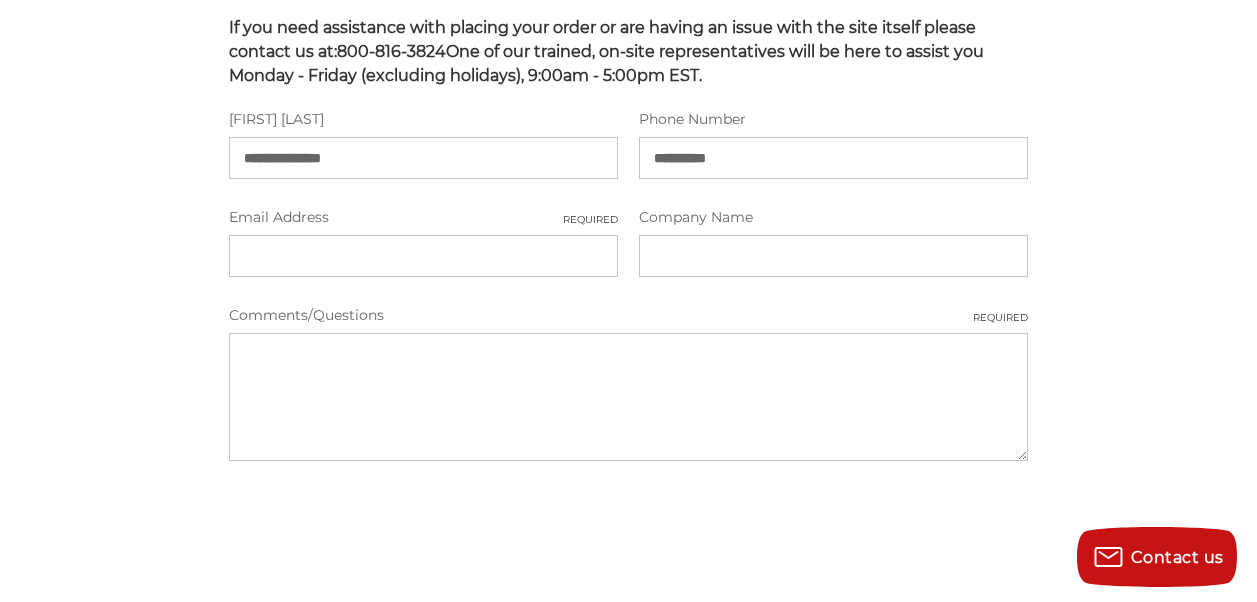 type on "**********" 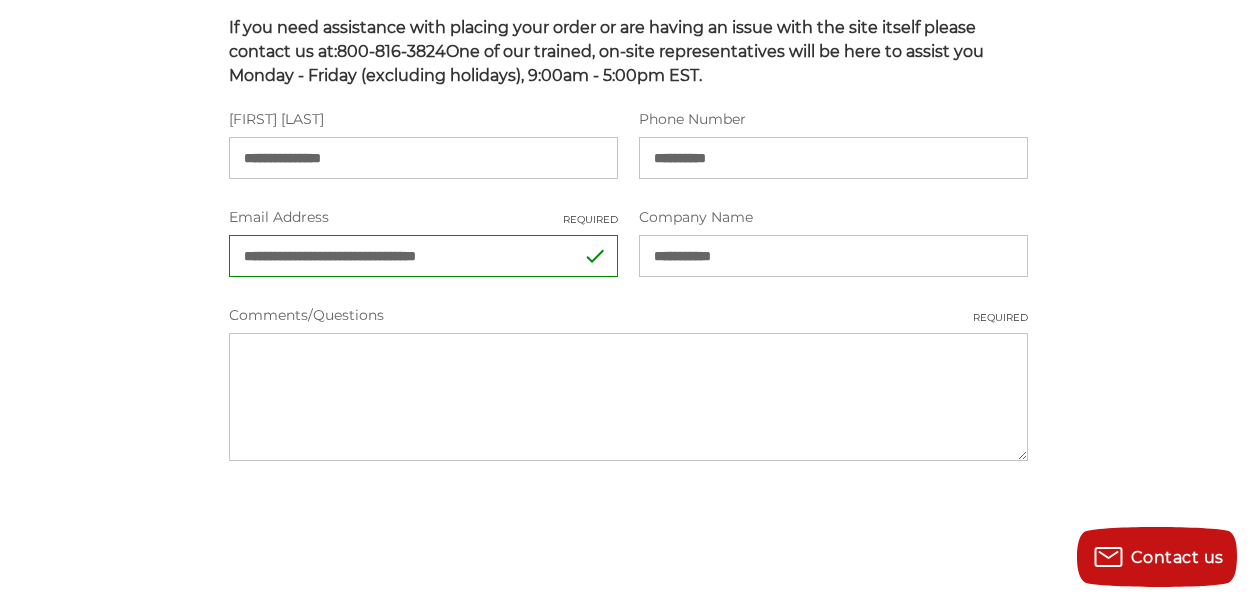 click on "**********" at bounding box center [833, 256] 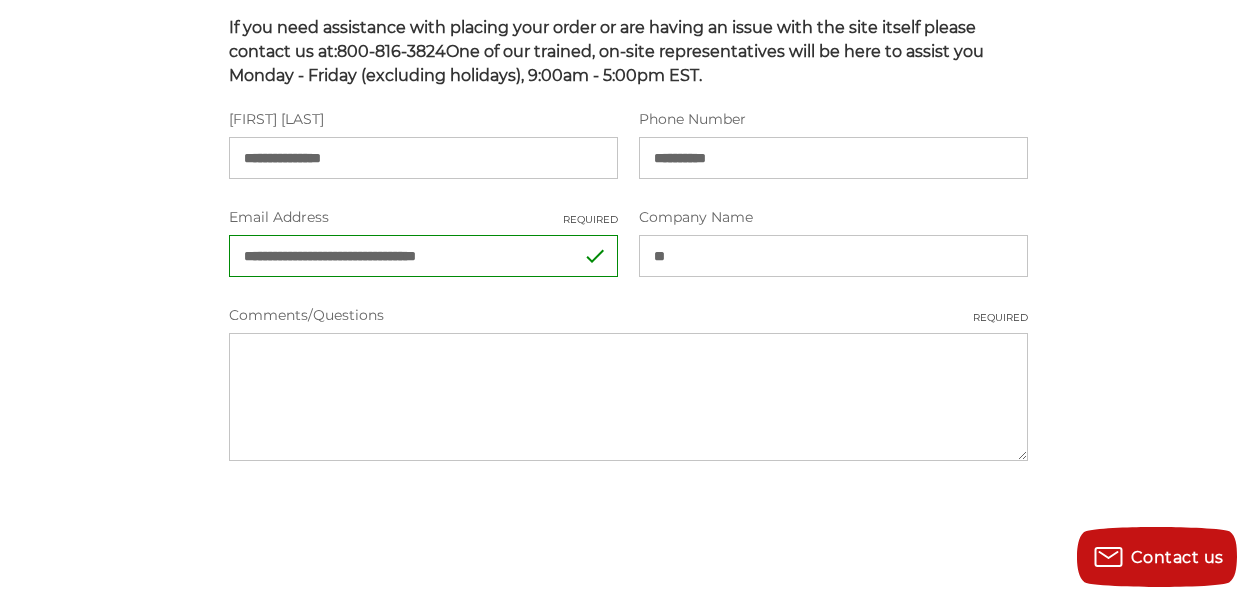 type on "*" 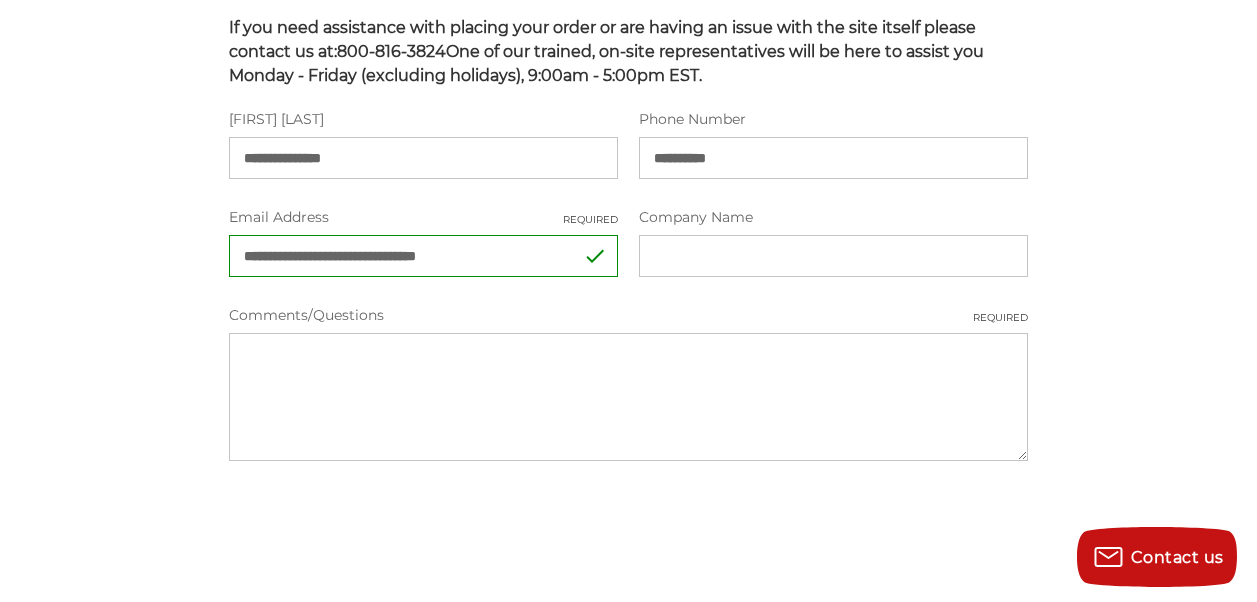 type 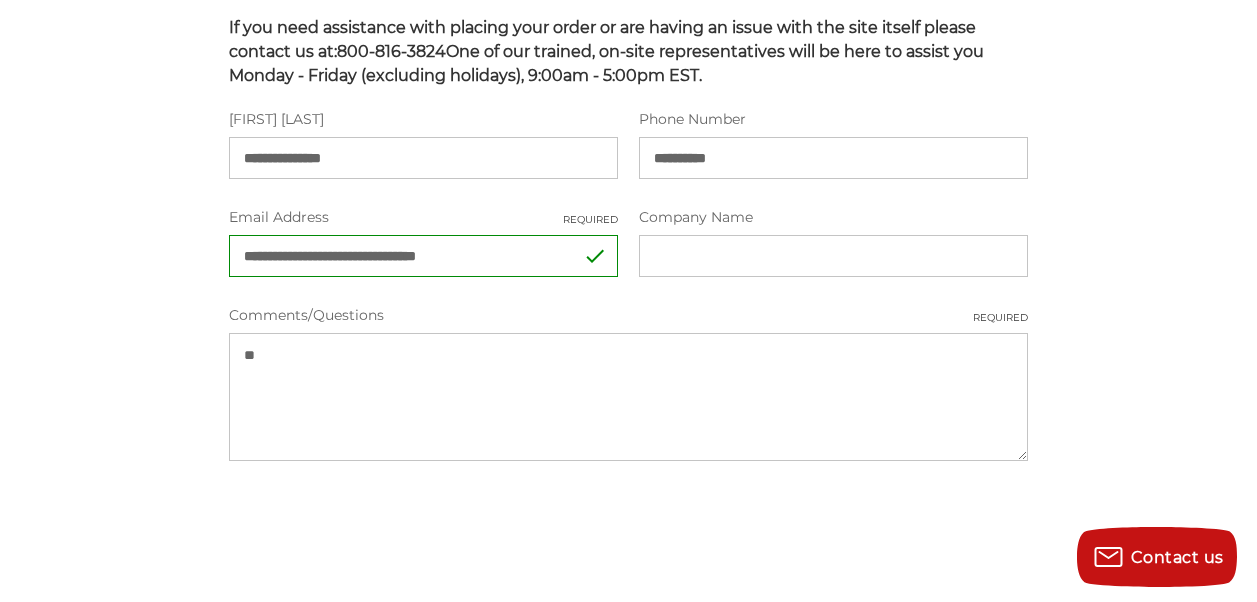type on "*" 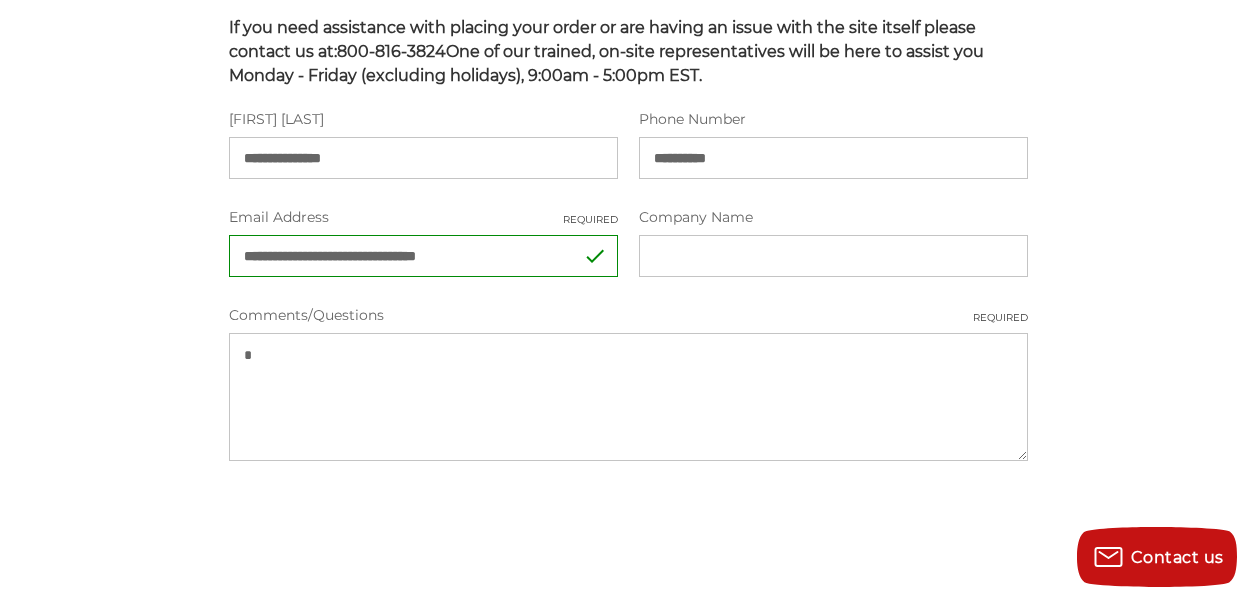 type 